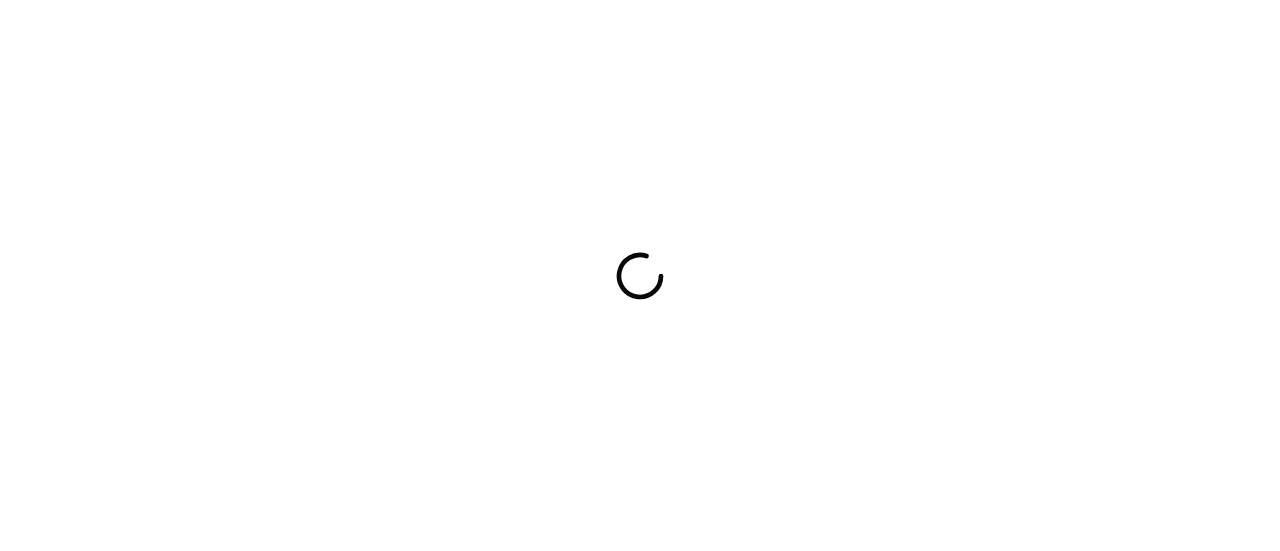 scroll, scrollTop: 0, scrollLeft: 0, axis: both 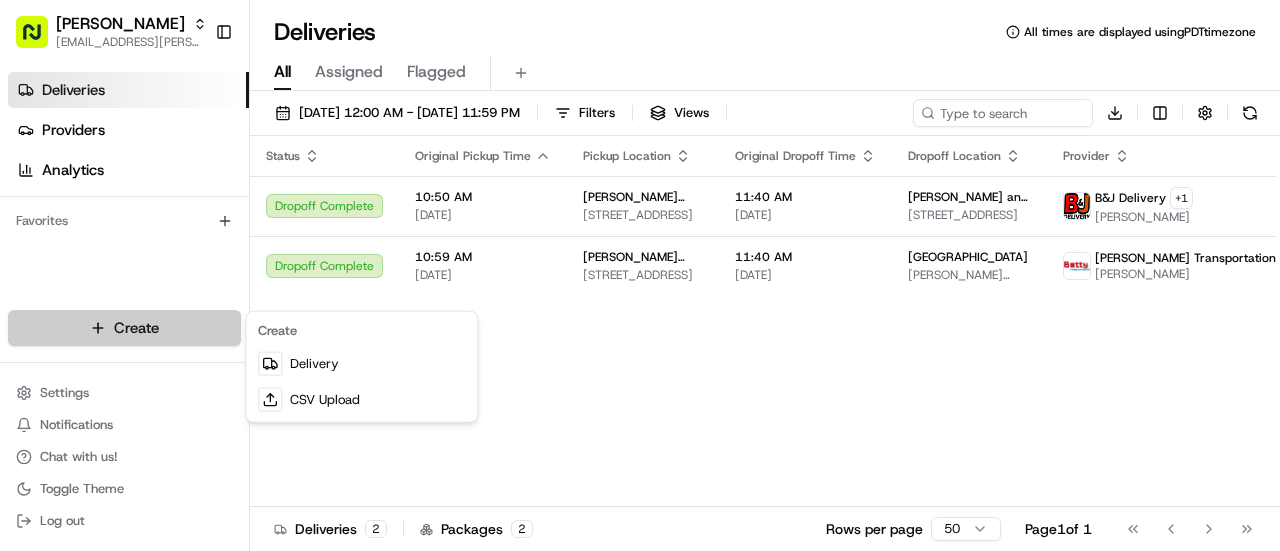 click on "Starbird [EMAIL_ADDRESS][PERSON_NAME][DOMAIN_NAME] Toggle Sidebar Deliveries Providers Analytics Favorites Main Menu Members & Organization Organization Users Roles Preferences Customization Tracking Orchestration Automations Dispatch Strategy Locations Pickup Locations Dropoff Locations Billing Billing Refund Requests Integrations Notification Triggers Webhooks API Keys Request Logs Create Settings Notifications Chat with us! Toggle Theme Log out Deliveries All times are displayed using  PDT  timezone All Assigned Flagged [DATE] 12:00 AM - [DATE] 11:59 PM Filters Views Download Status Original Pickup Time Pickup Location Original Dropoff Time Dropoff Location Provider Action Dropoff Complete 10:50 AM [DATE] [PERSON_NAME] Chicken - [GEOGRAPHIC_DATA] [STREET_ADDRESS] 11:40 AM [DATE] [PERSON_NAME] and Peers [STREET_ADDRESS] B&J Delivery + 1 [PERSON_NAME] Dropoff Complete 10:59 AM [DATE] [PERSON_NAME] Chicken - [GEOGRAPHIC_DATA] [STREET_ADDRESS] 2" at bounding box center [640, 275] 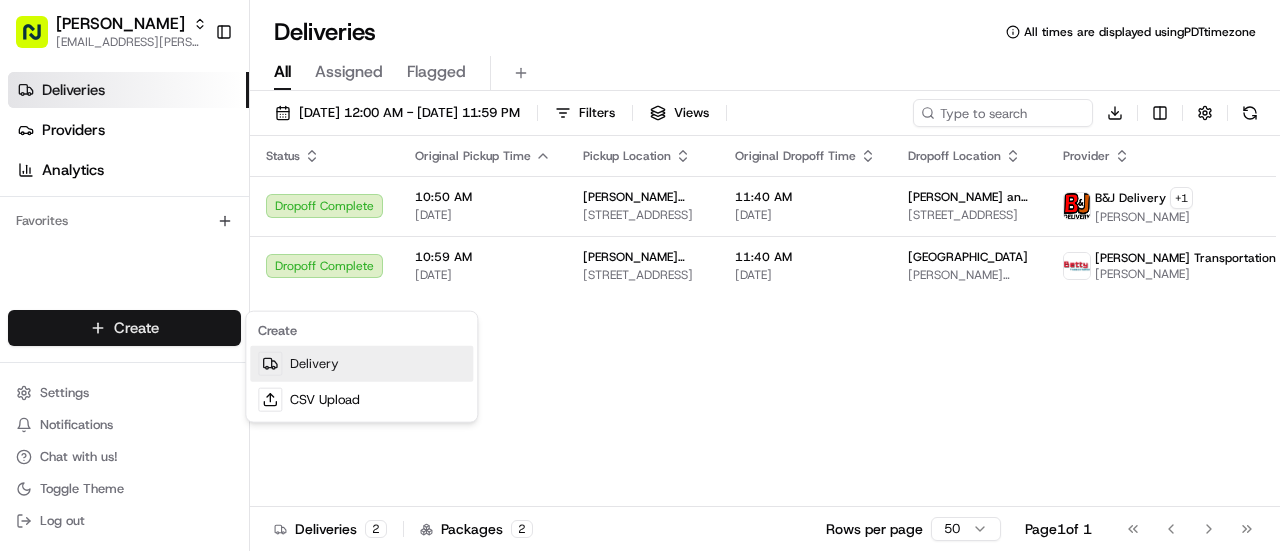 click 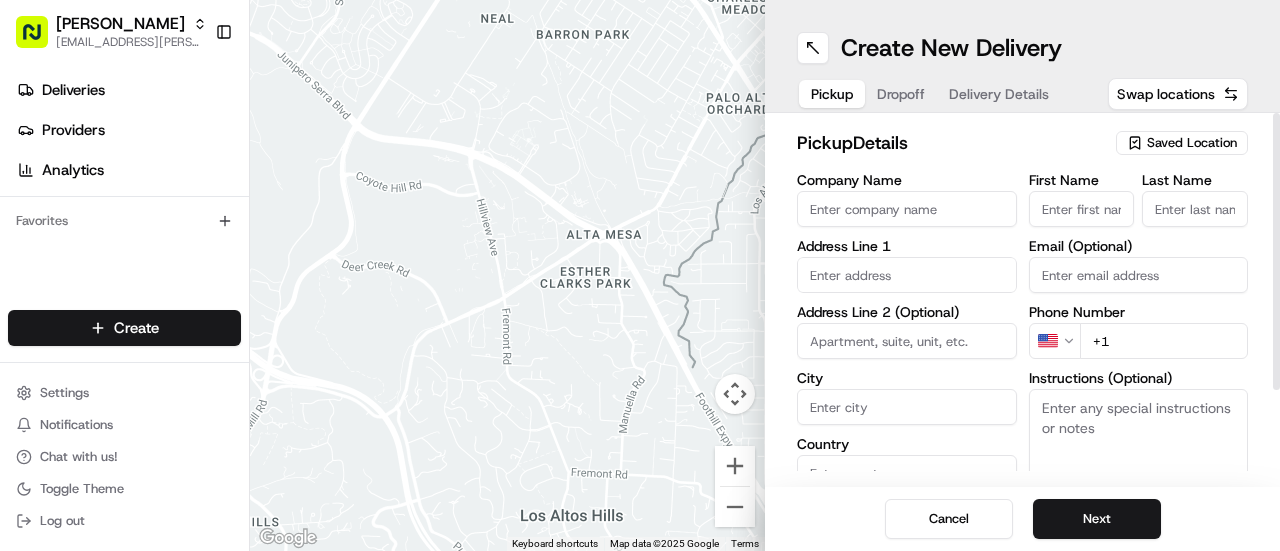 click on "Saved Location" at bounding box center (1192, 143) 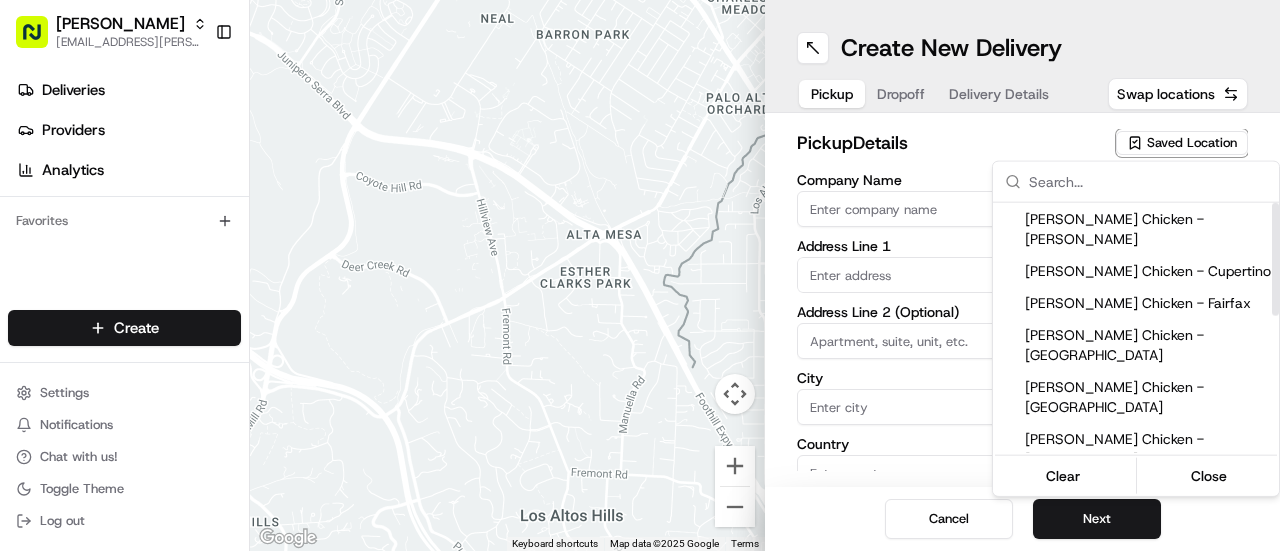 click on "[PERSON_NAME] Chicken - [GEOGRAPHIC_DATA]" at bounding box center [1136, 553] 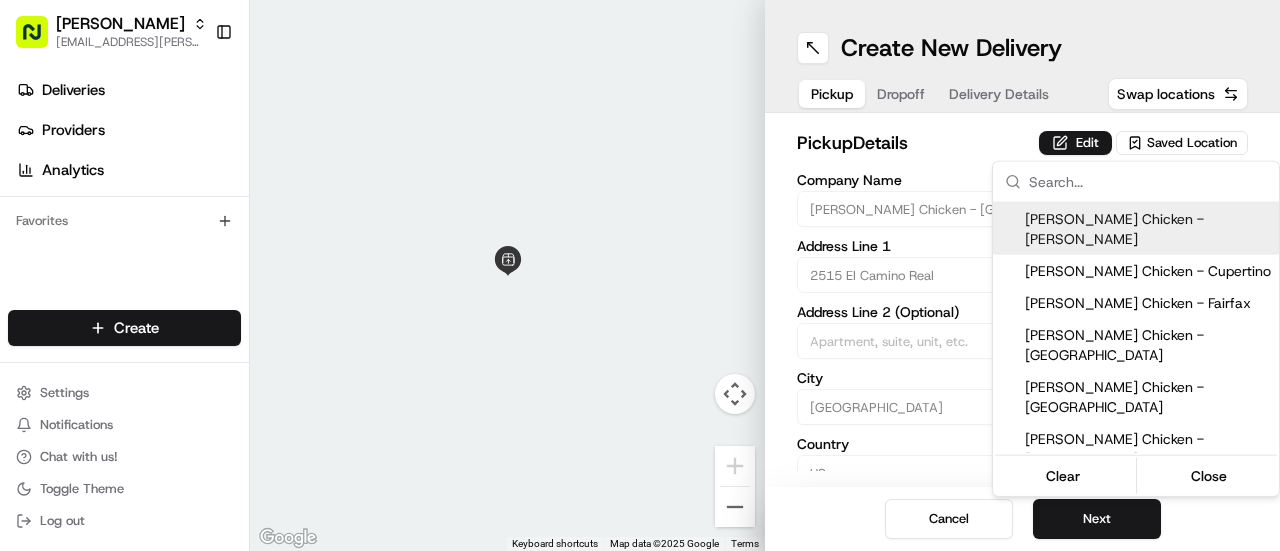 click on "Starbird [EMAIL_ADDRESS][PERSON_NAME][DOMAIN_NAME] Toggle Sidebar Deliveries Providers Analytics Favorites Main Menu Members & Organization Organization Users Roles Preferences Customization Tracking Orchestration Automations Dispatch Strategy Locations Pickup Locations Dropoff Locations Billing Billing Refund Requests Integrations Notification Triggers Webhooks API Keys Request Logs Create Settings Notifications Chat with us! Toggle Theme Log out To navigate the map with touch gestures double-tap and hold your finger on the map, then drag the map. ← Move left → Move right ↑ Move up ↓ Move down + Zoom in - Zoom out Home Jump left by 75% End Jump right by 75% Page Up Jump up by 75% Page Down Jump down by 75% Keyboard shortcuts Map Data Map data ©2025 Google Map data ©2025 Google 2 m  Click to toggle between metric and imperial units Terms Report a map error Create New Delivery Pickup Dropoff Delivery Details Swap locations pickup  Details  Edit Saved Location Company Name Address Line 1 City [GEOGRAPHIC_DATA]" at bounding box center [640, 275] 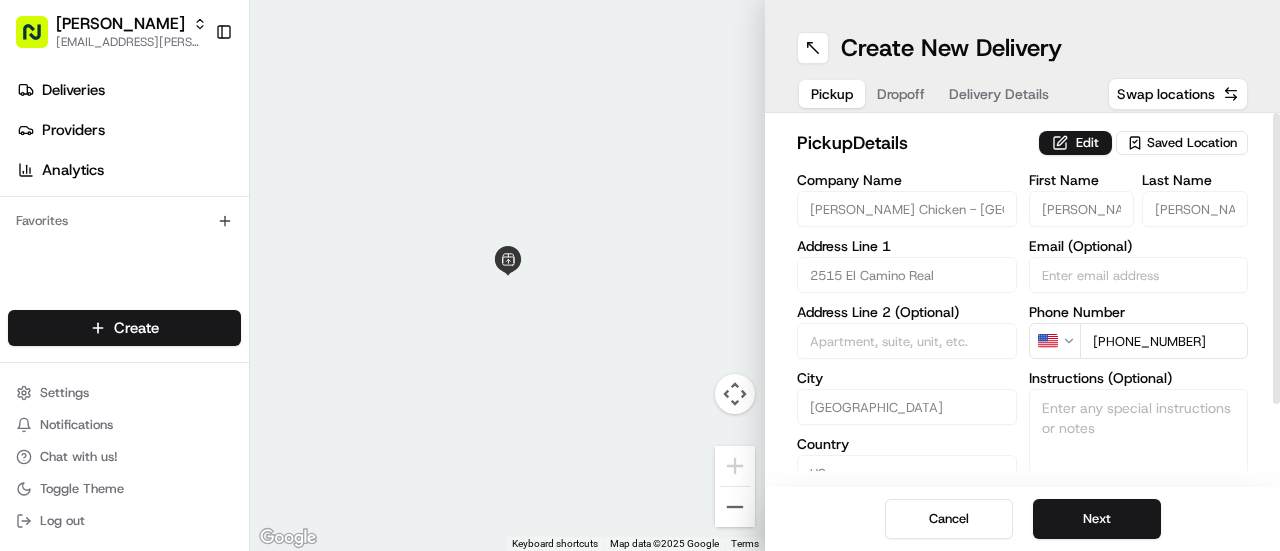 click on "Edit" at bounding box center [1075, 143] 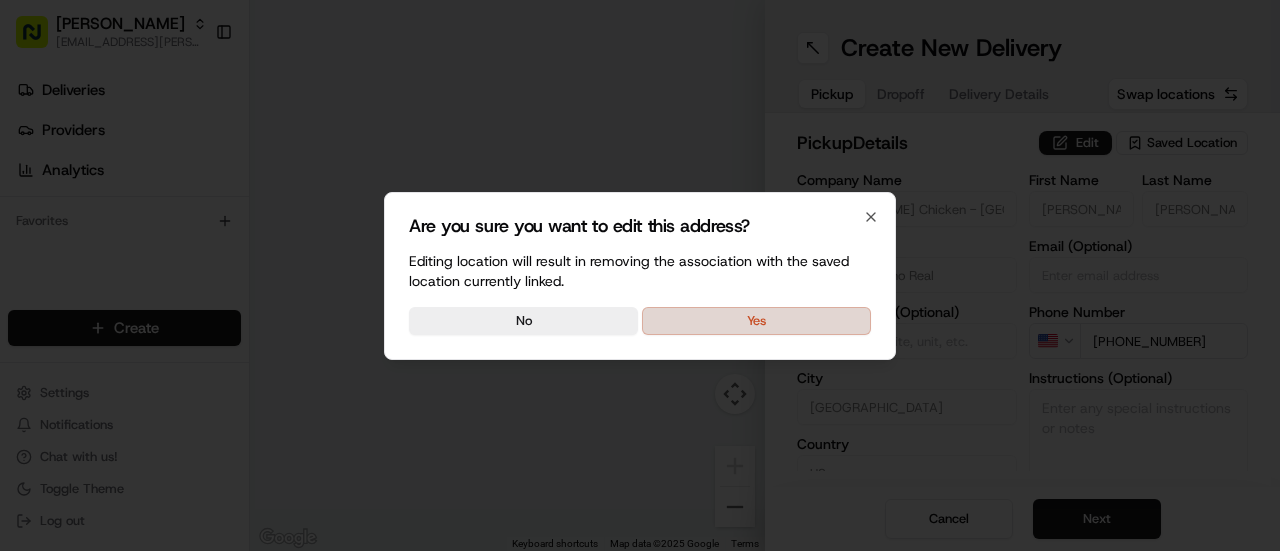 click on "Yes" at bounding box center (756, 321) 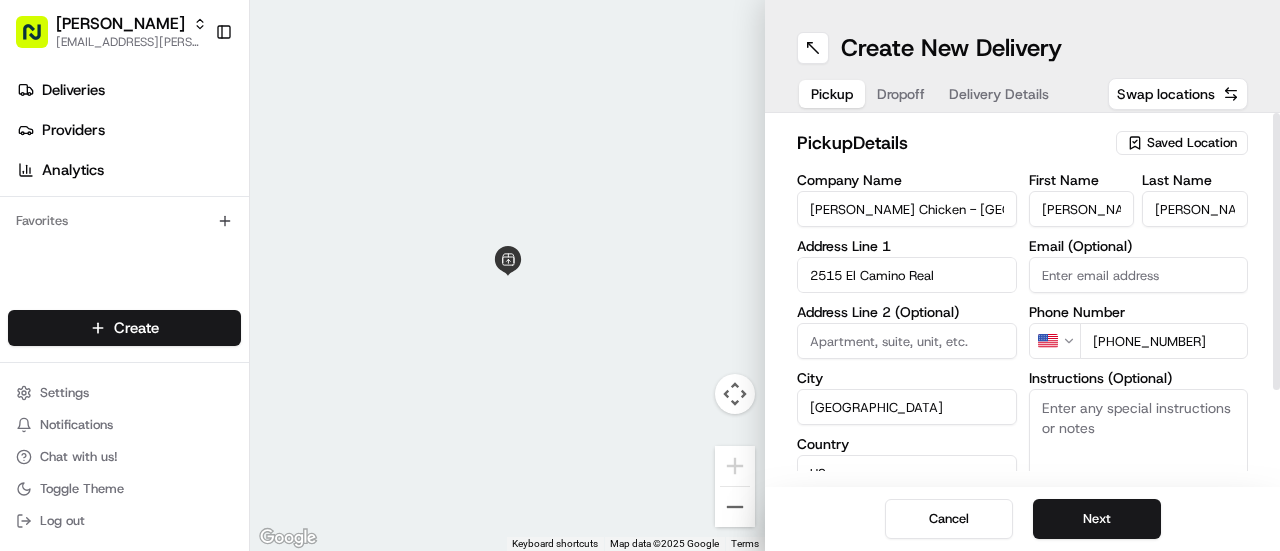 click on "Instructions (Optional)" at bounding box center (1139, 464) 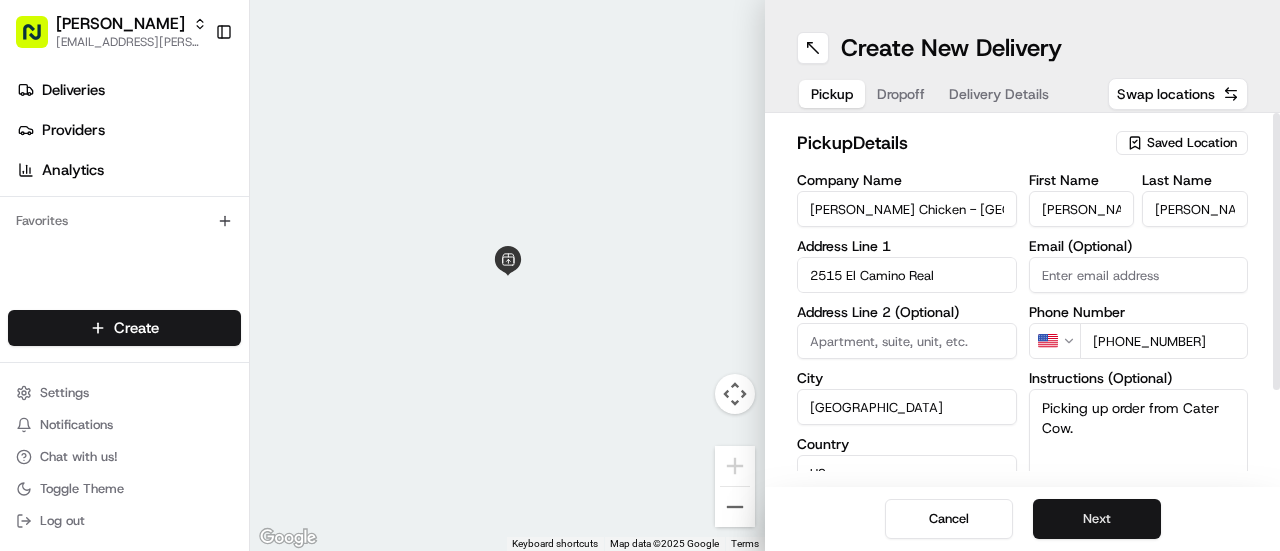 type on "Picking up order from Cater Cow." 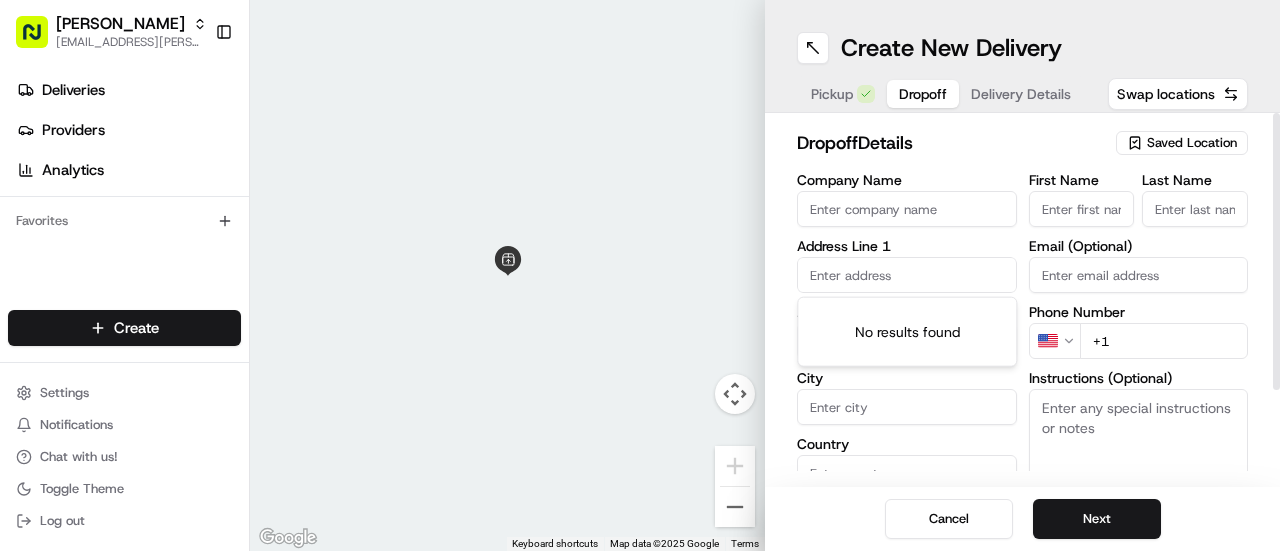 click at bounding box center [907, 275] 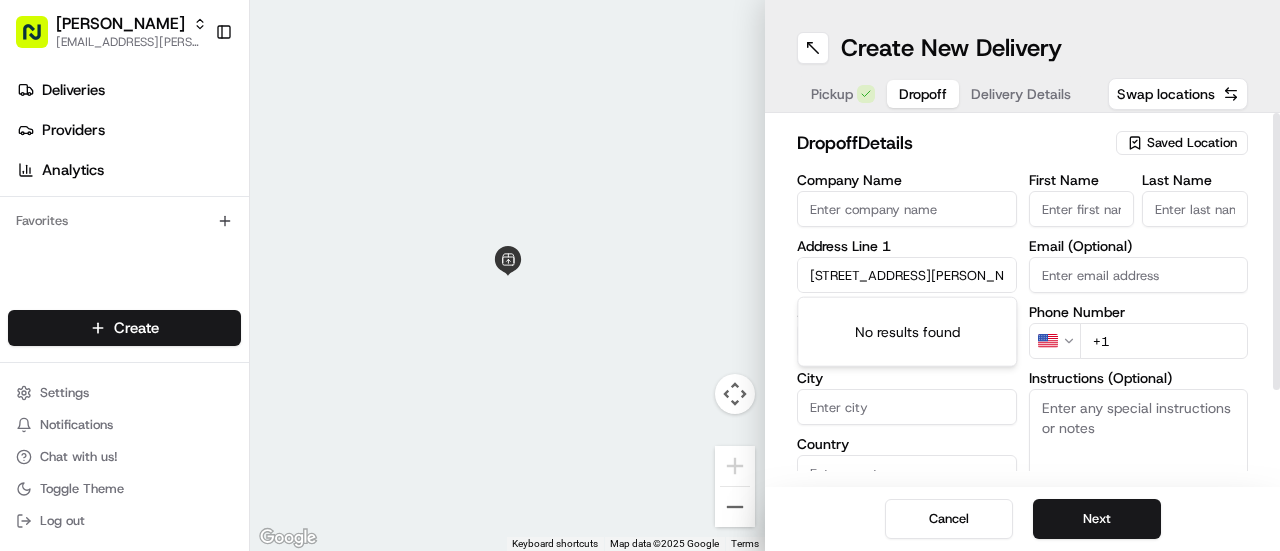 scroll, scrollTop: 0, scrollLeft: 100, axis: horizontal 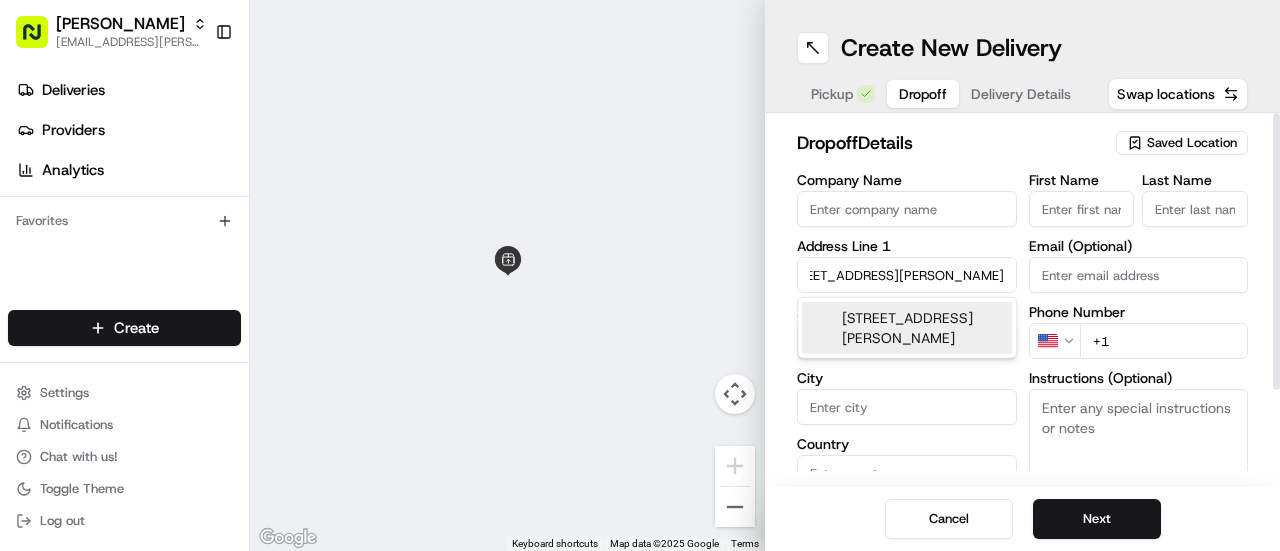 click on "[STREET_ADDRESS][PERSON_NAME]" at bounding box center (907, 328) 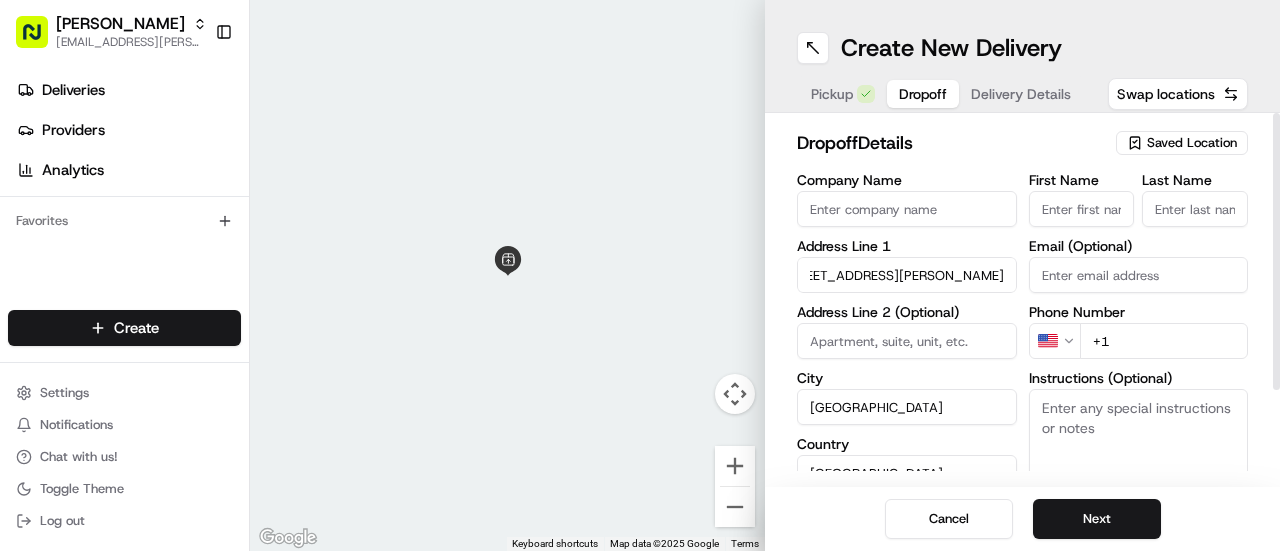 type on "[GEOGRAPHIC_DATA], [STREET_ADDRESS][PERSON_NAME]" 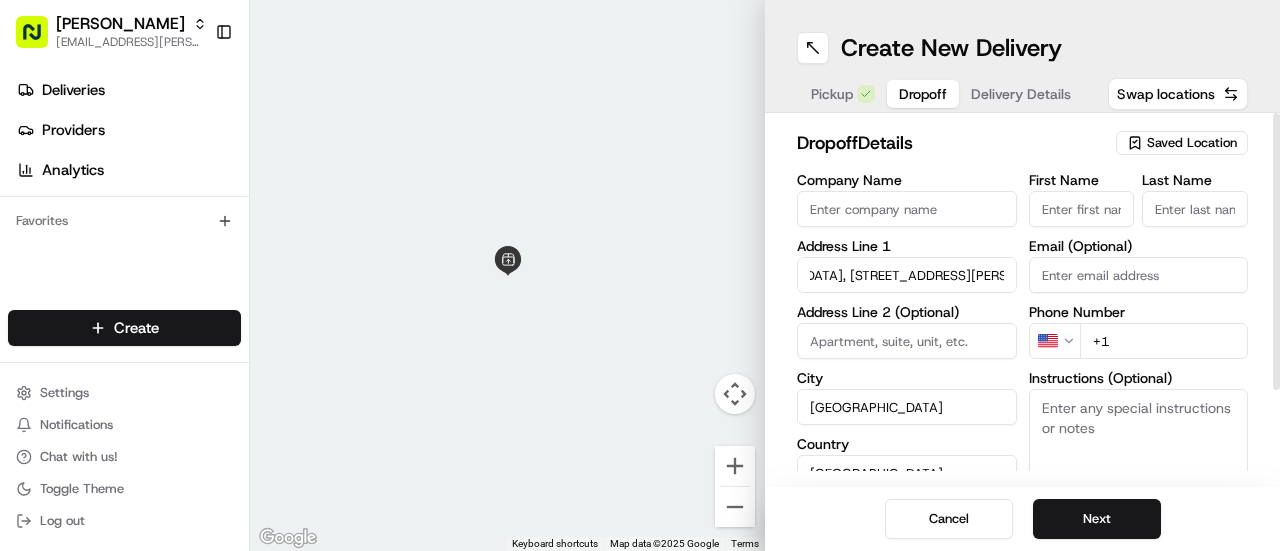 type on "[GEOGRAPHIC_DATA]" 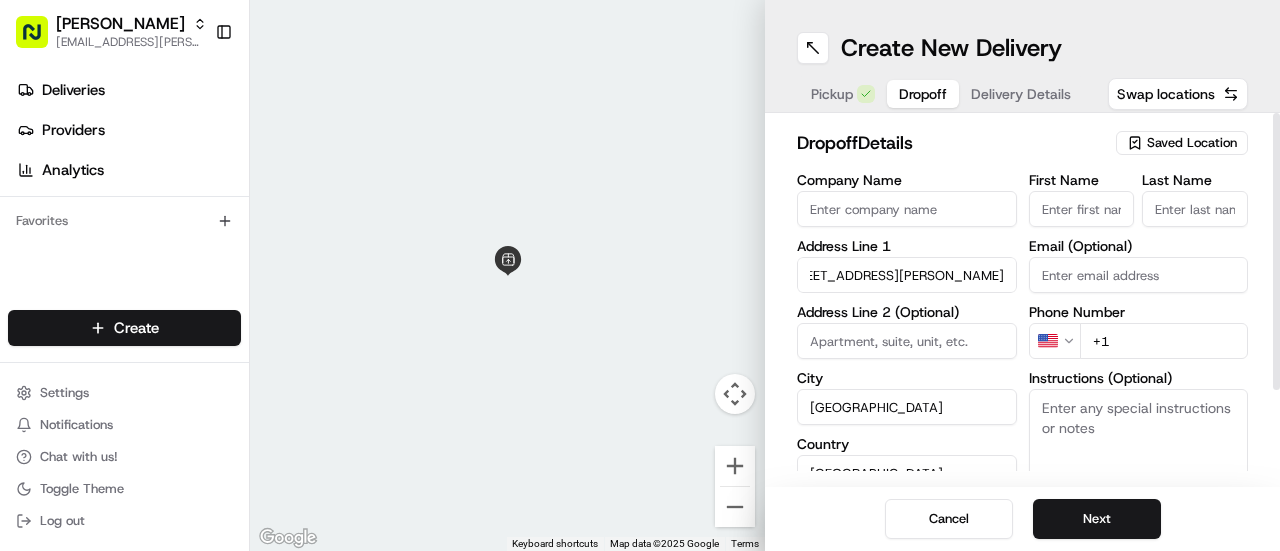 scroll, scrollTop: 0, scrollLeft: 0, axis: both 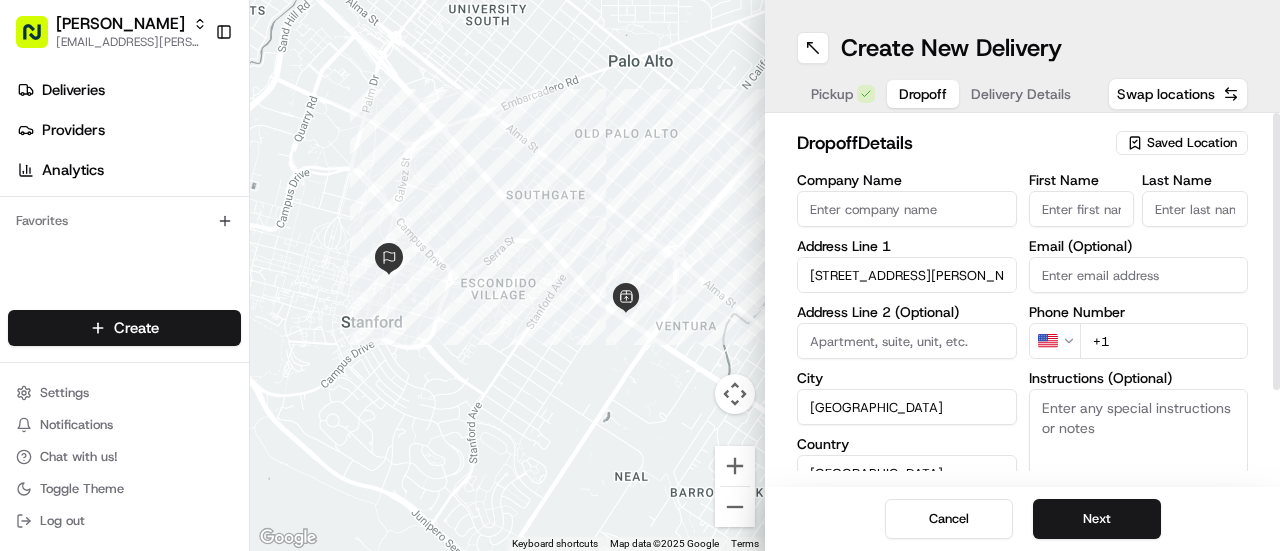 click on "Company Name" at bounding box center (907, 209) 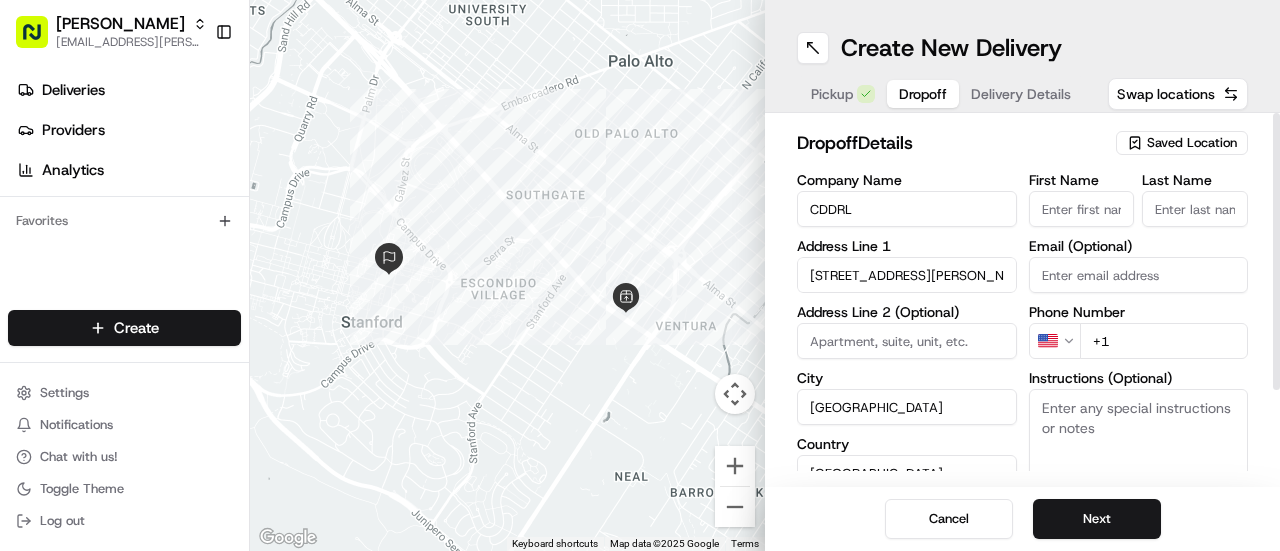 type on "CDDRL" 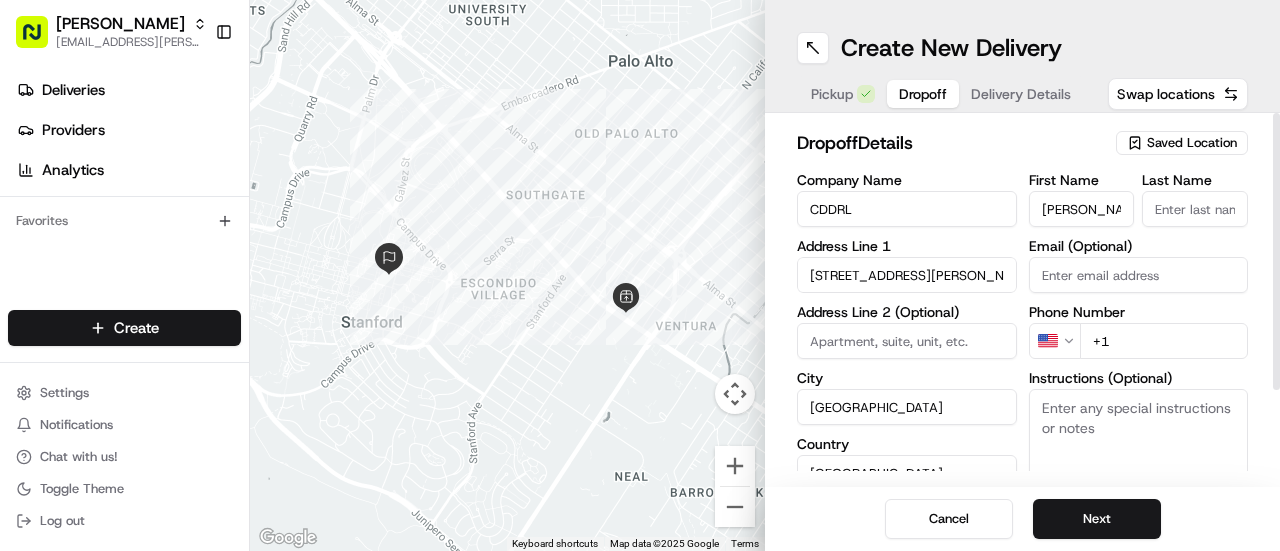 type on "[PERSON_NAME]" 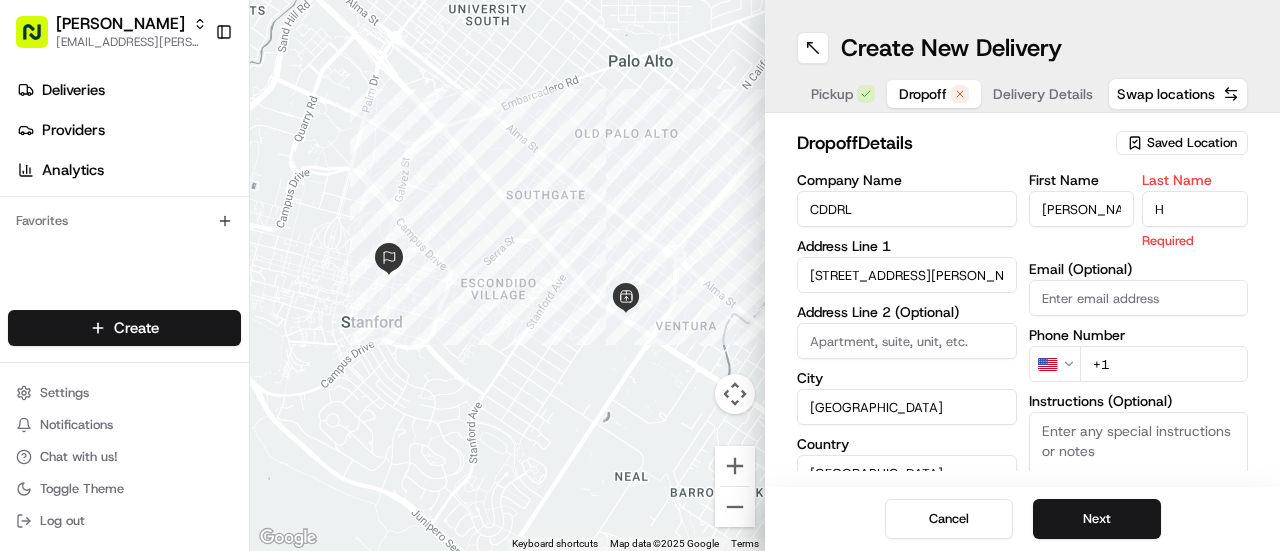 type on "H" 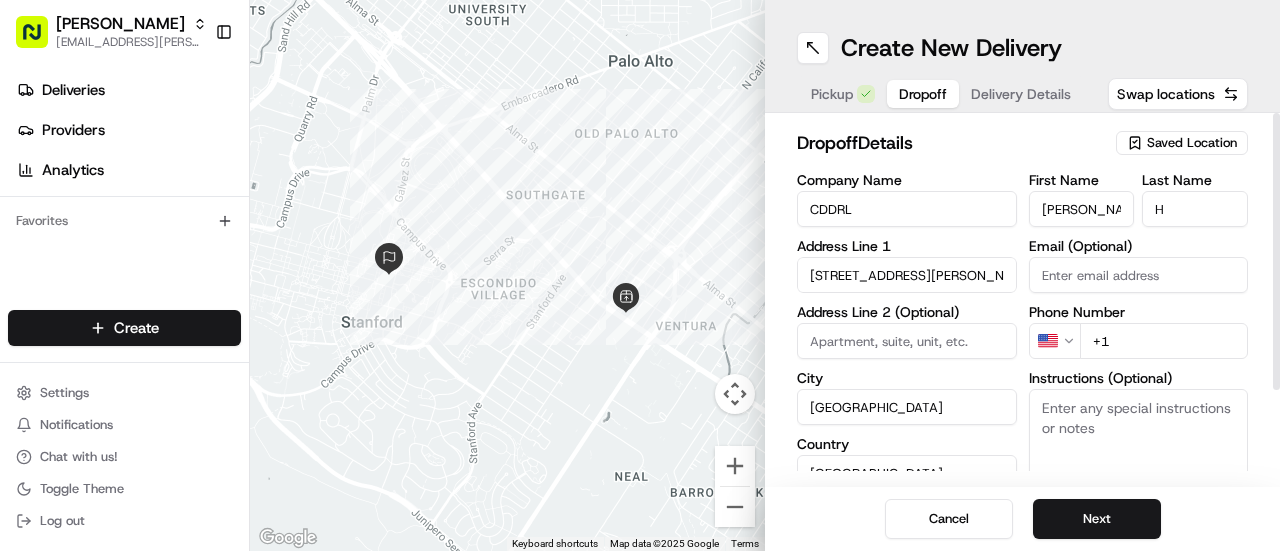 click on "+1" at bounding box center [1164, 341] 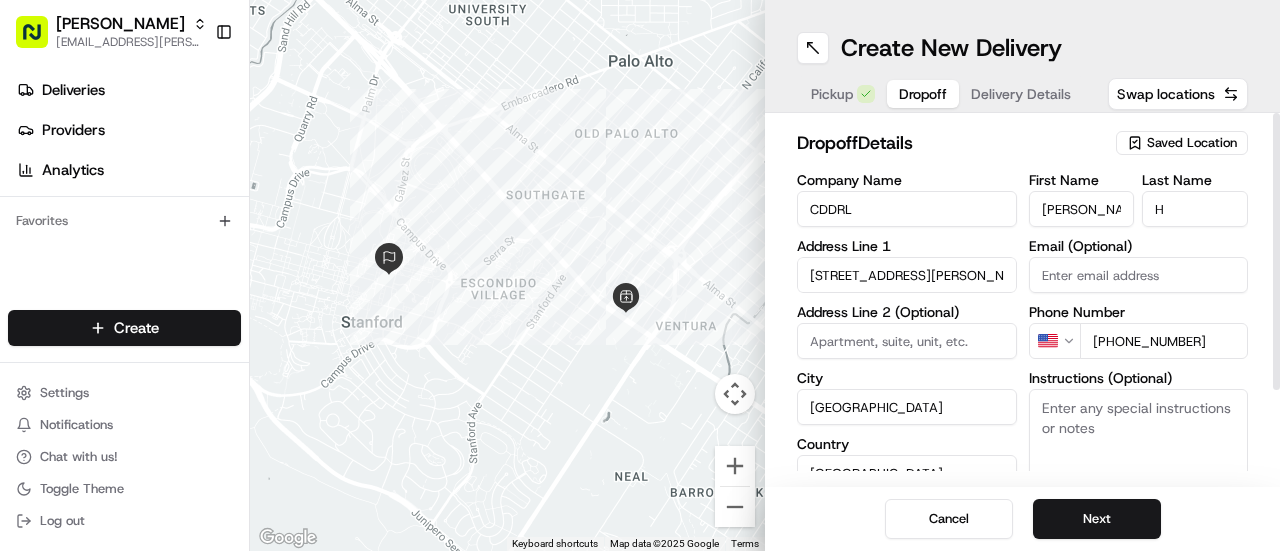 type on "[PHONE_NUMBER]" 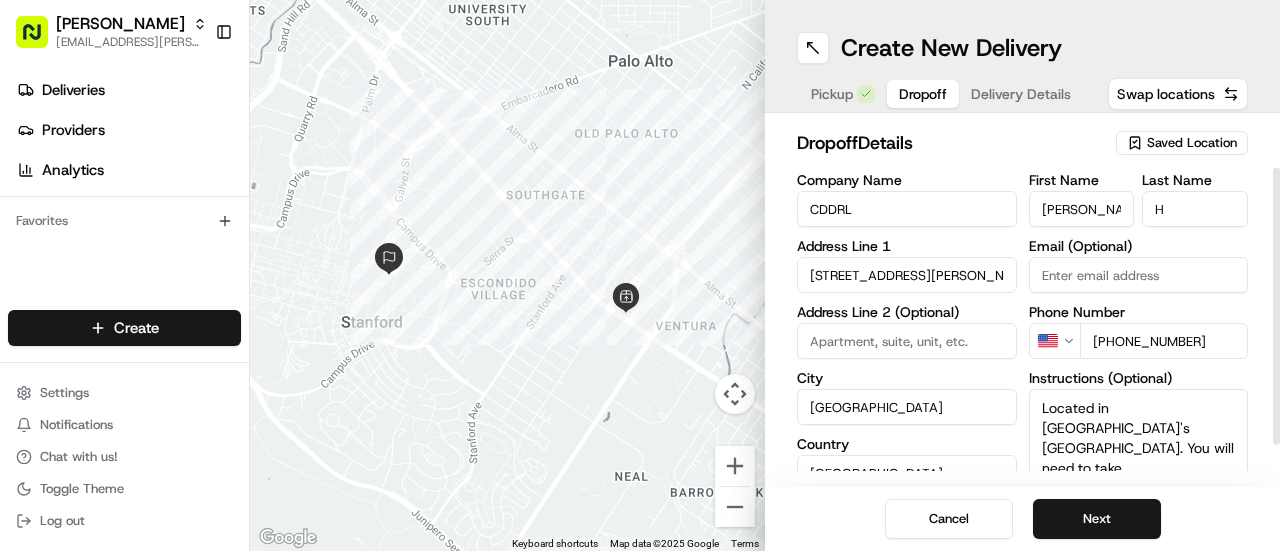 scroll, scrollTop: 98, scrollLeft: 0, axis: vertical 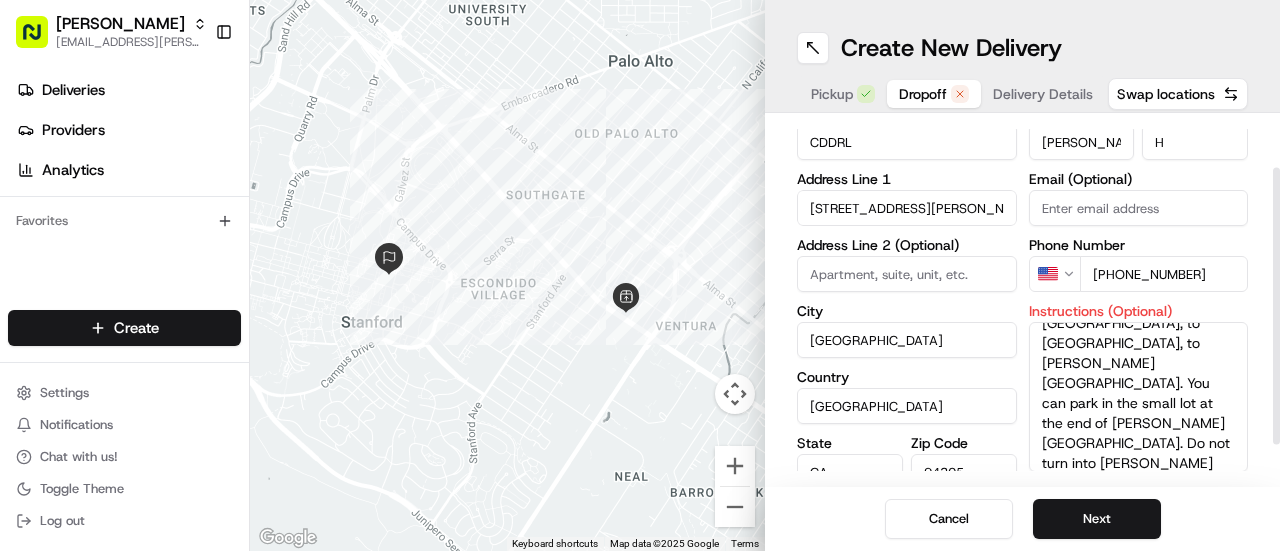 click on "Zip Code" at bounding box center [964, 443] 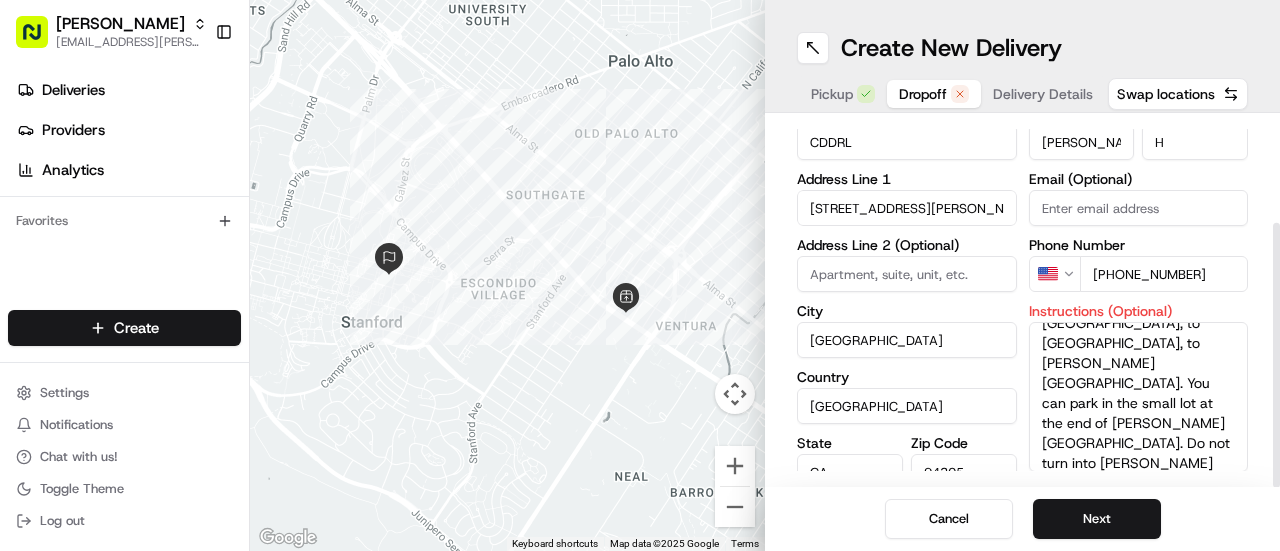 scroll, scrollTop: 142, scrollLeft: 0, axis: vertical 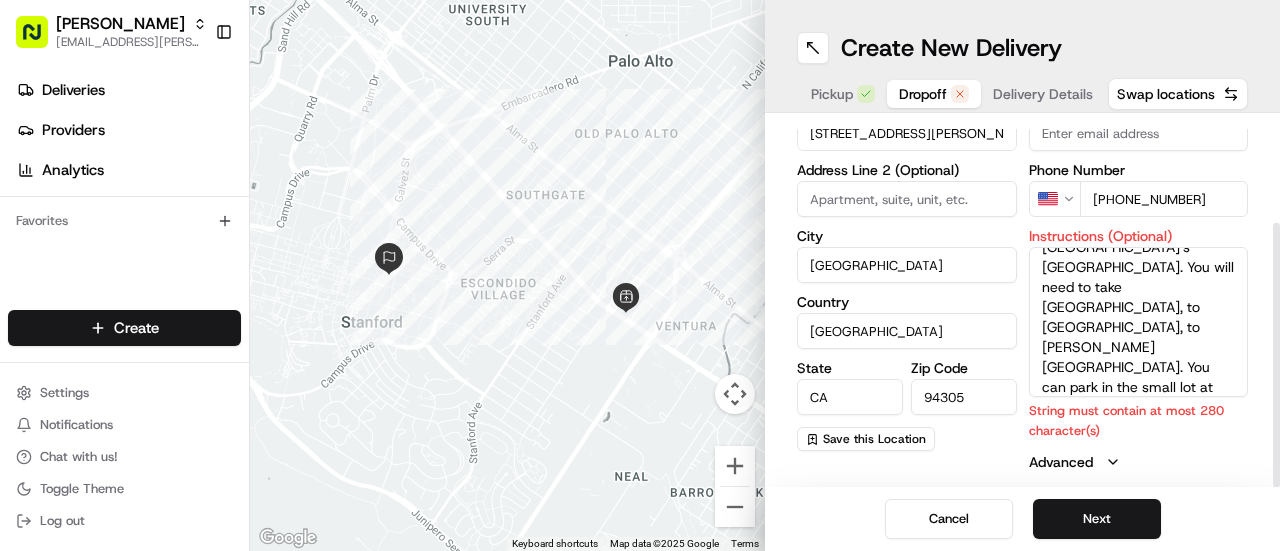 drag, startPoint x: 1133, startPoint y: 350, endPoint x: 1219, endPoint y: 383, distance: 92.11406 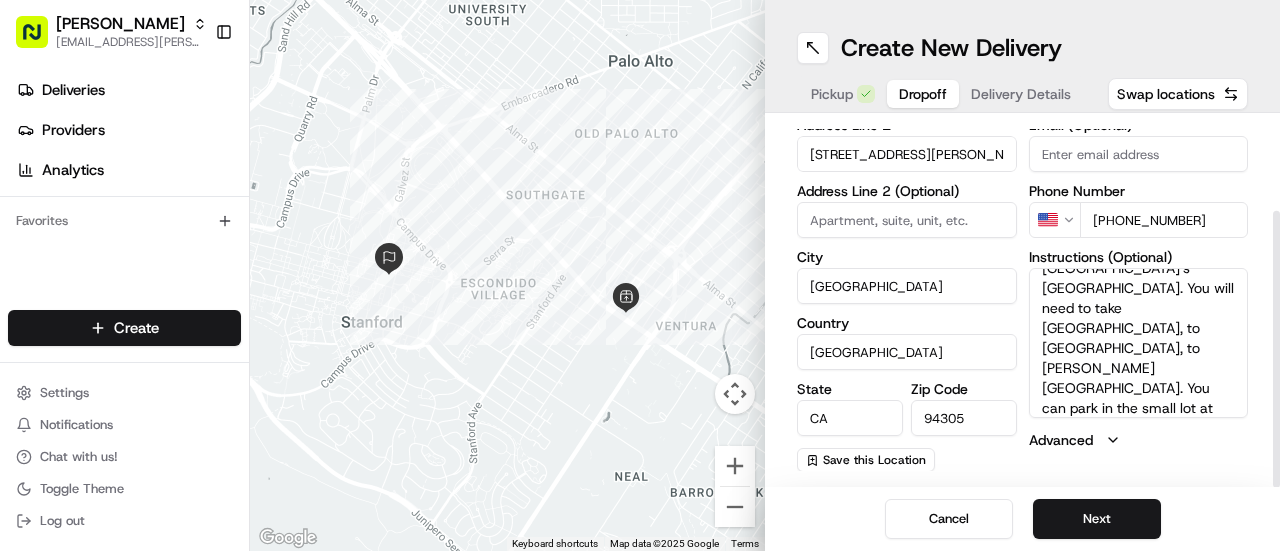 click on "First Name [PERSON_NAME] Last Name H Email (Optional) Phone Number US [PHONE_NUMBER] Instructions (Optional) Located in [GEOGRAPHIC_DATA]'s [GEOGRAPHIC_DATA]. You will need to take [GEOGRAPHIC_DATA], to [GEOGRAPHIC_DATA], to [PERSON_NAME][GEOGRAPHIC_DATA]. You can park in the small lot at the end of [PERSON_NAME][GEOGRAPHIC_DATA]. Please call my office phone [PHONE_NUMBER] or call/text my cell [PHONE_NUMBER] Advanced" at bounding box center [1139, 262] 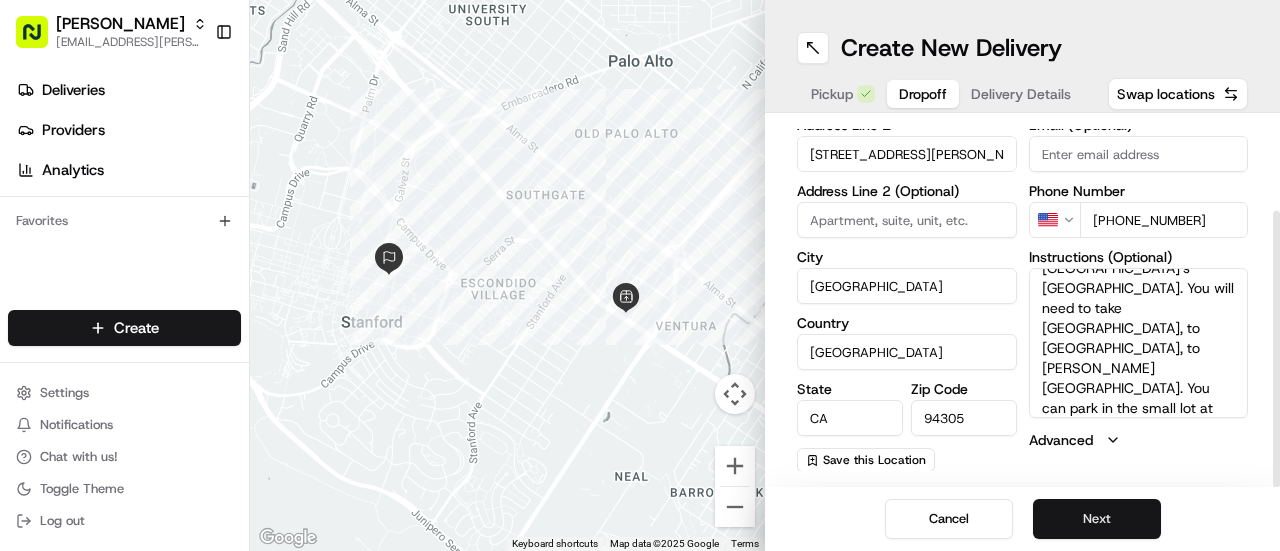 click on "Next" at bounding box center (1097, 519) 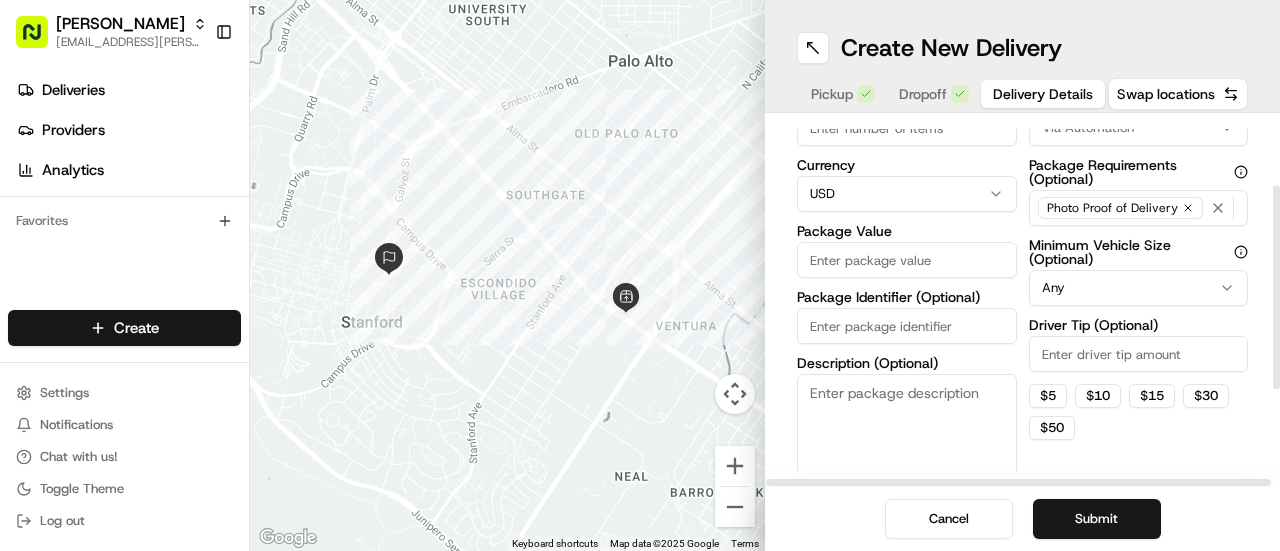 scroll, scrollTop: 0, scrollLeft: 0, axis: both 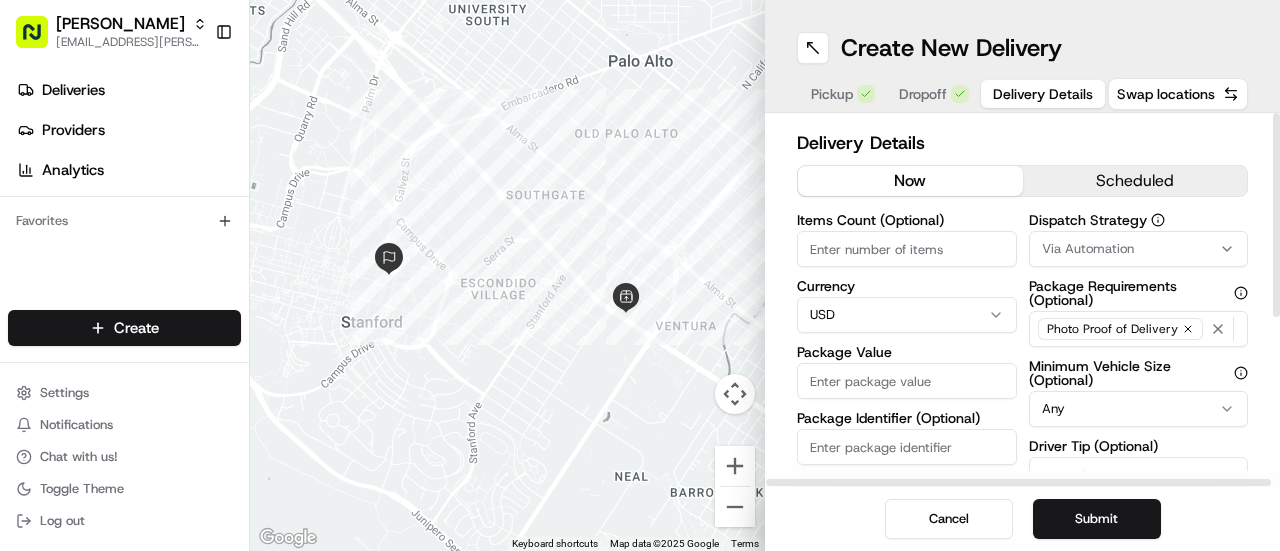 drag, startPoint x: 1275, startPoint y: 341, endPoint x: 1279, endPoint y: 241, distance: 100.07997 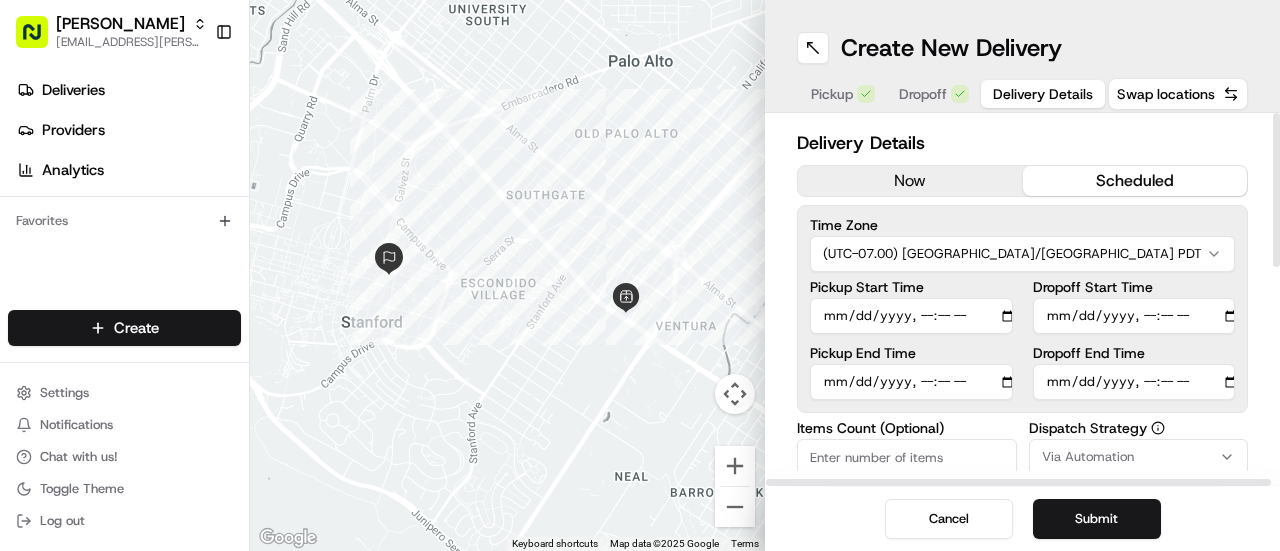 click on "scheduled" at bounding box center [1135, 181] 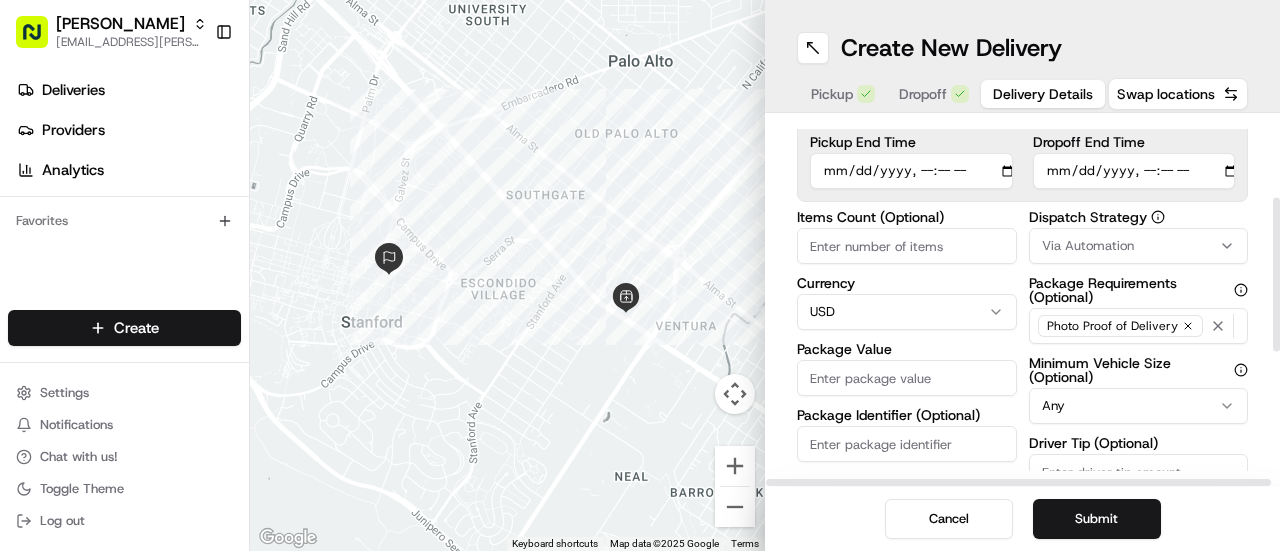 drag, startPoint x: 1278, startPoint y: 219, endPoint x: 1279, endPoint y: 325, distance: 106.004715 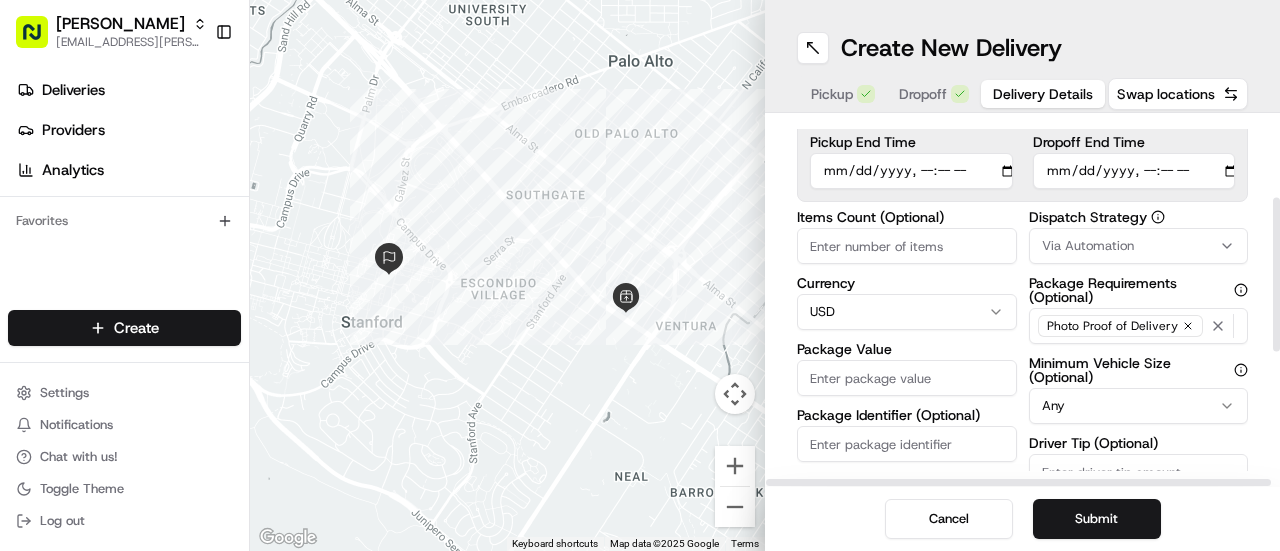 click at bounding box center (1276, 275) 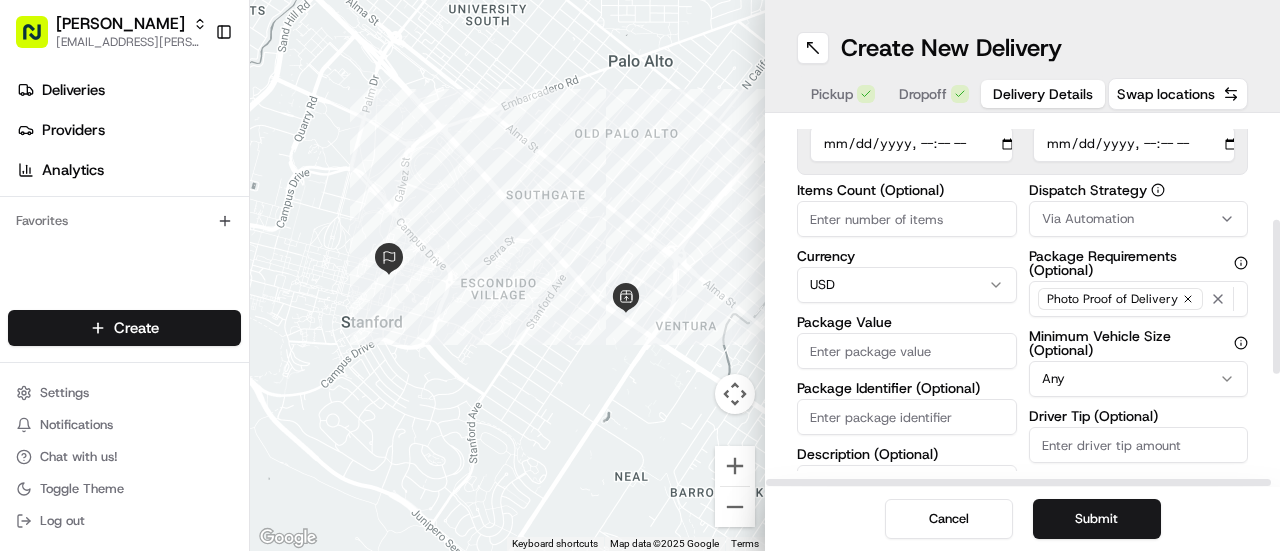 click on "Items Count (Optional)" at bounding box center [907, 219] 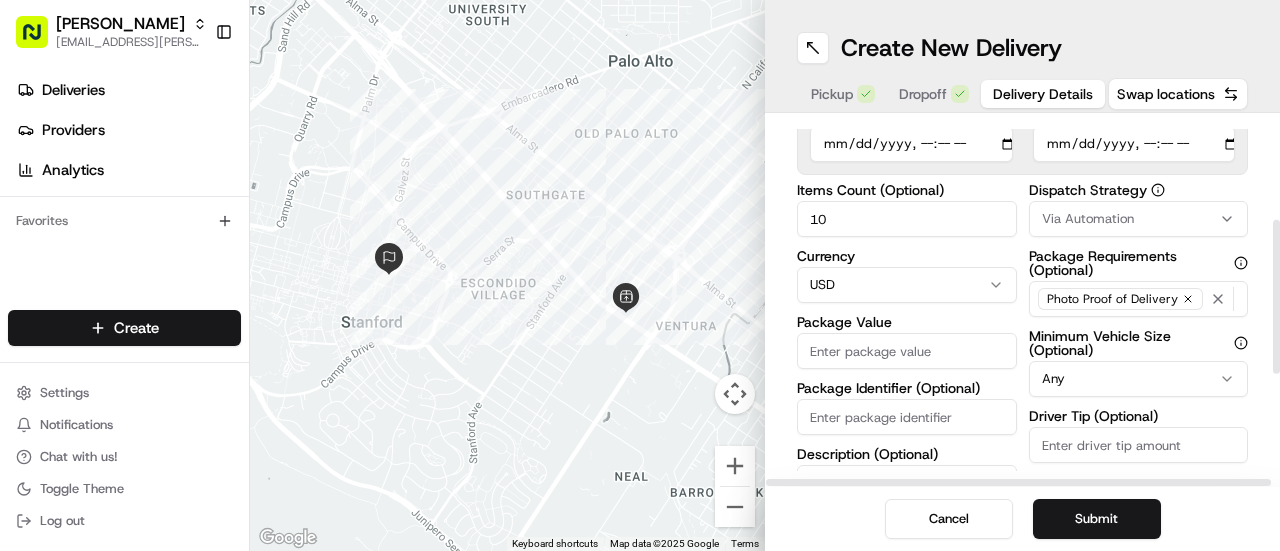 type on "10" 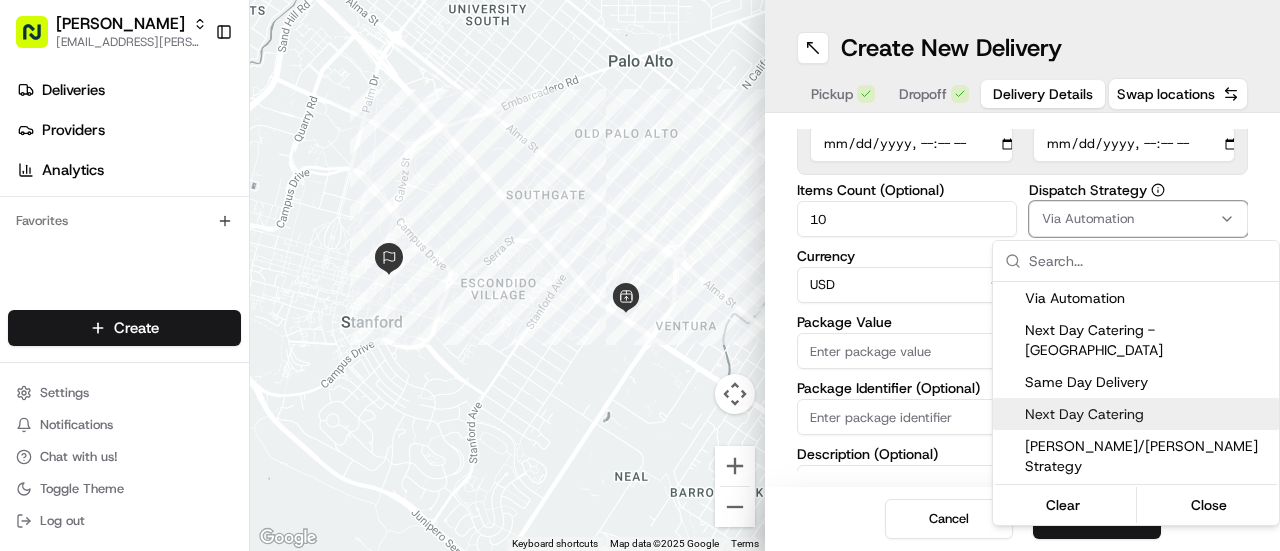 click on "Next Day Catering" at bounding box center (1148, 414) 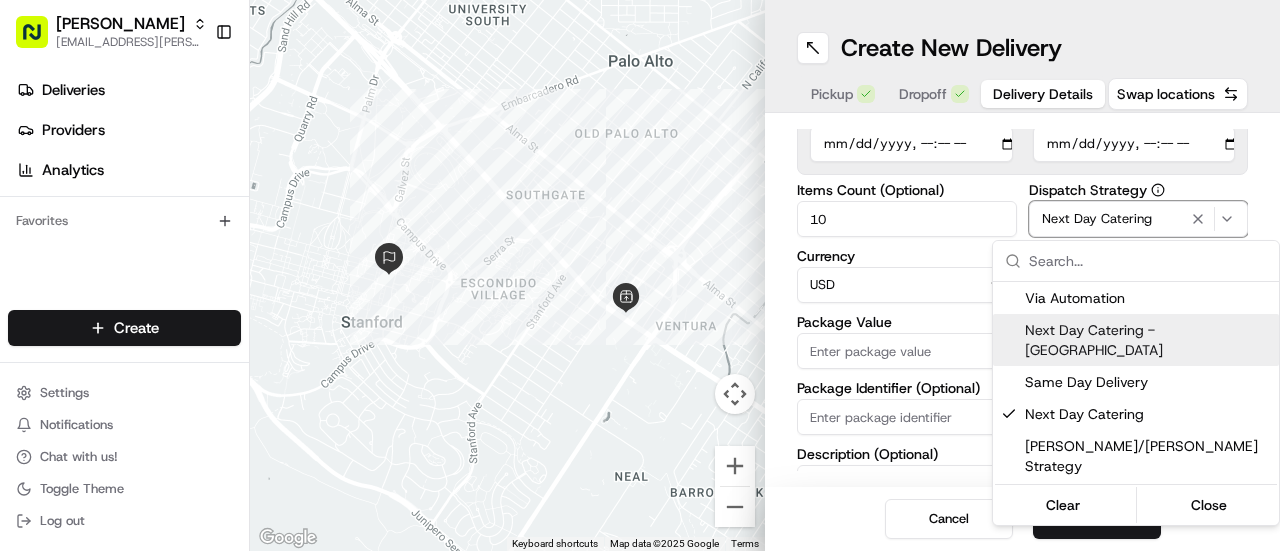 click on "Starbird [EMAIL_ADDRESS][PERSON_NAME][DOMAIN_NAME] Toggle Sidebar Deliveries Providers Analytics Favorites Main Menu Members & Organization Organization Users Roles Preferences Customization Tracking Orchestration Automations Dispatch Strategy Locations Pickup Locations Dropoff Locations Billing Billing Refund Requests Integrations Notification Triggers Webhooks API Keys Request Logs Create Settings Notifications Chat with us! Toggle Theme Log out To navigate the map with touch gestures double-tap and hold your finger on the map, then drag the map. ← Move left → Move right ↑ Move up ↓ Move down + Zoom in - Zoom out Home Jump left by 75% End Jump right by 75% Page Up Jump up by 75% Page Down Jump down by 75% Keyboard shortcuts Map Data Map data ©2025 Google Map data ©2025 Google 500 m  Click to toggle between metric and imperial units Terms Report a map error Create New Delivery Pickup Dropoff Delivery Details Swap locations Delivery Details now scheduled Time Zone Pickup Start Time 10 Currency" at bounding box center [640, 275] 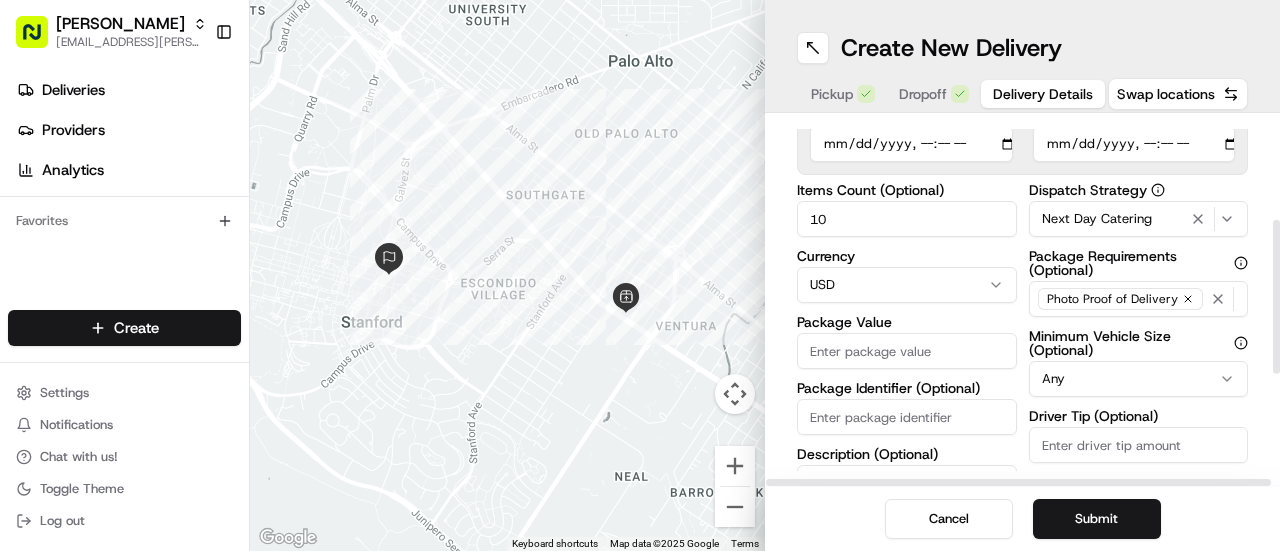 click on "Driver Tip (Optional)" at bounding box center [1139, 445] 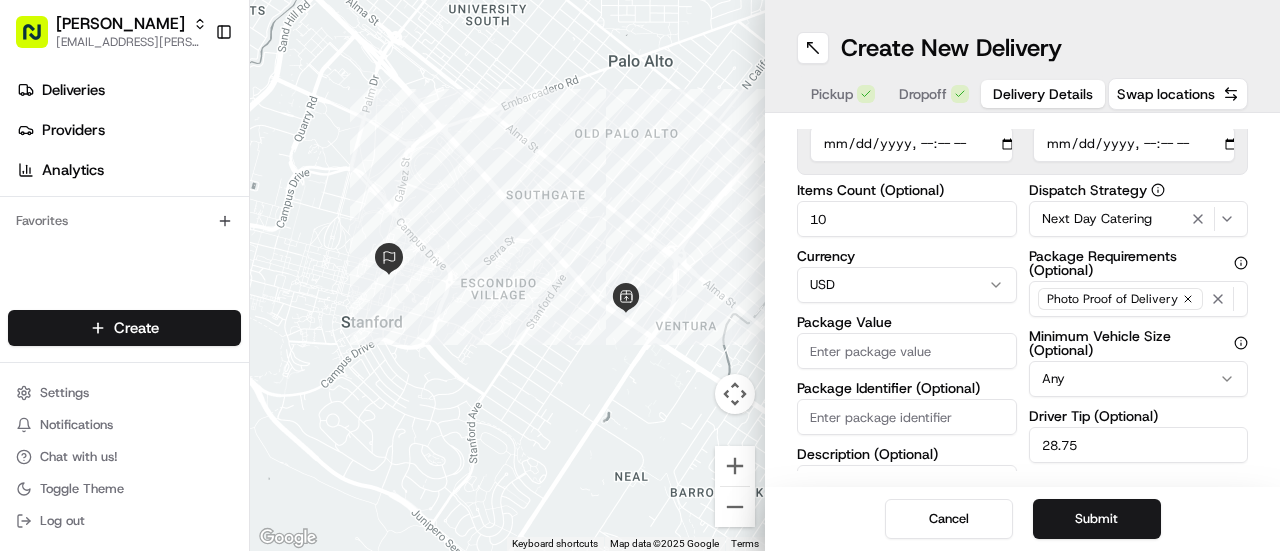 type on "28.75" 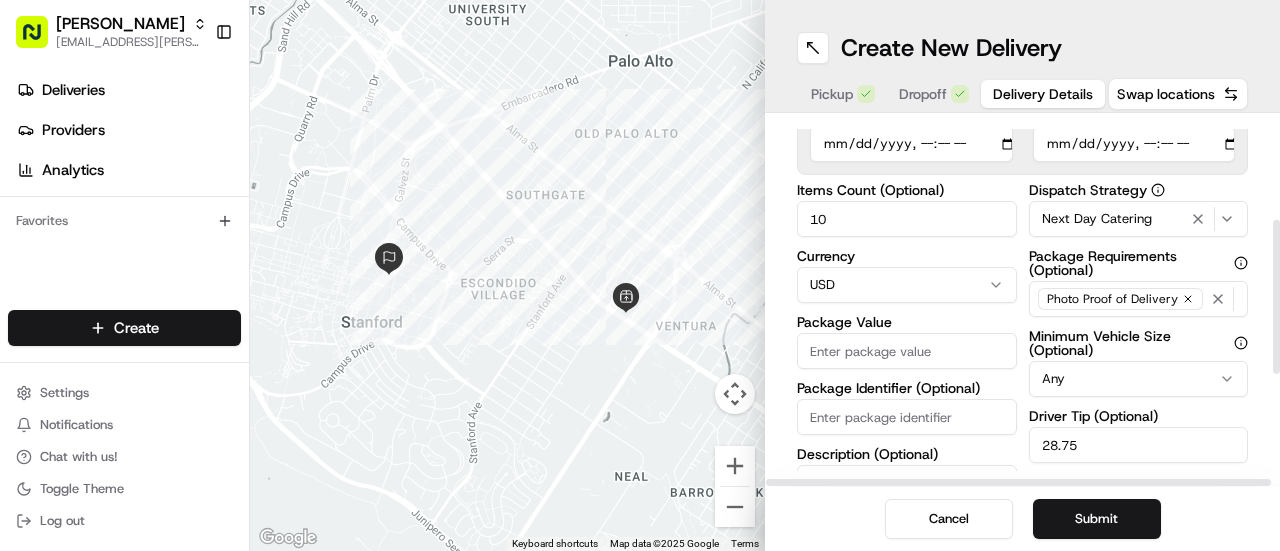 click on "Package Value" at bounding box center (907, 351) 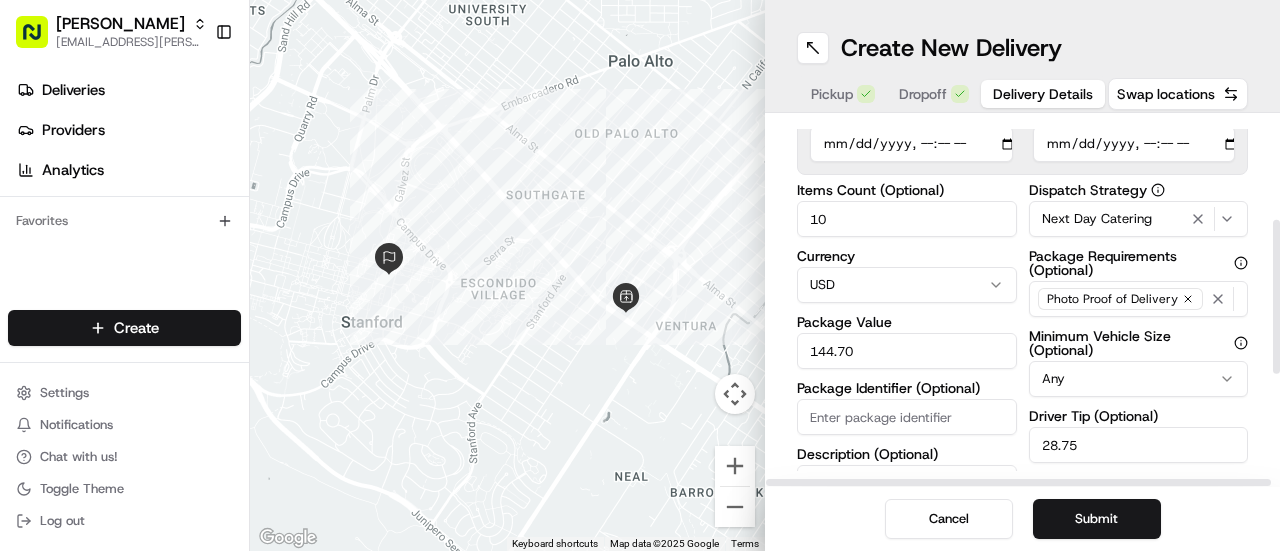 type on "144.70" 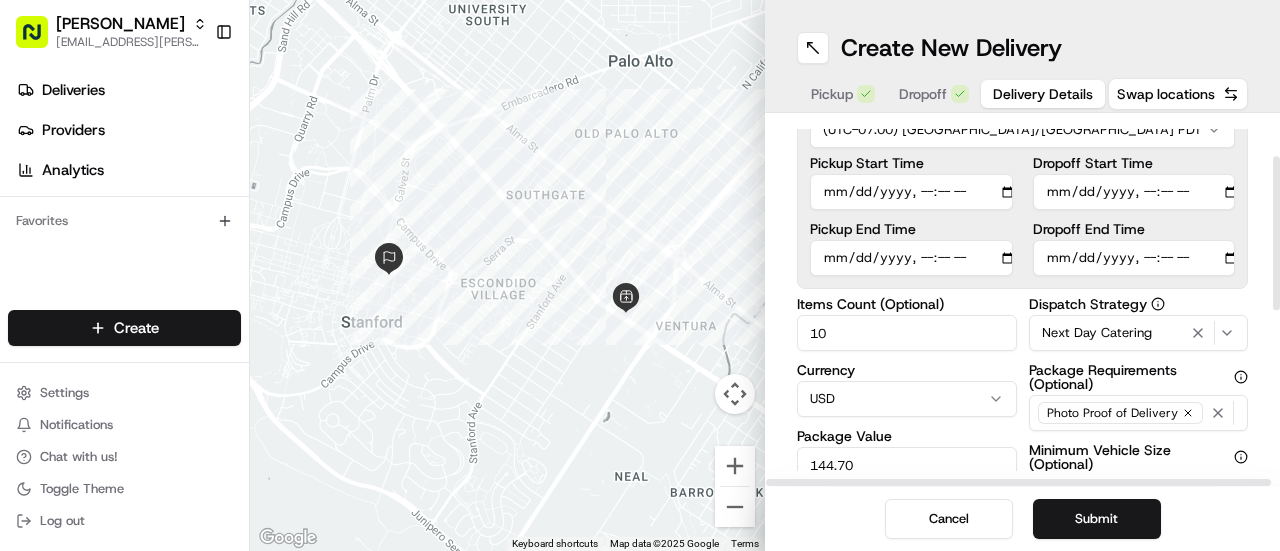 scroll, scrollTop: 96, scrollLeft: 0, axis: vertical 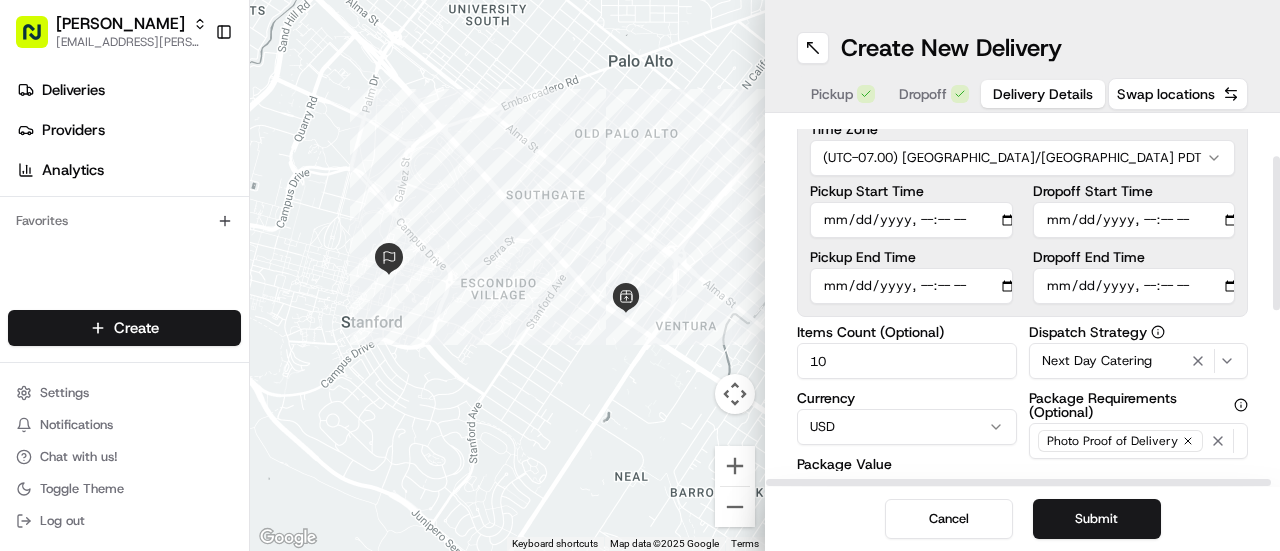 drag, startPoint x: 1279, startPoint y: 313, endPoint x: 1279, endPoint y: 250, distance: 63 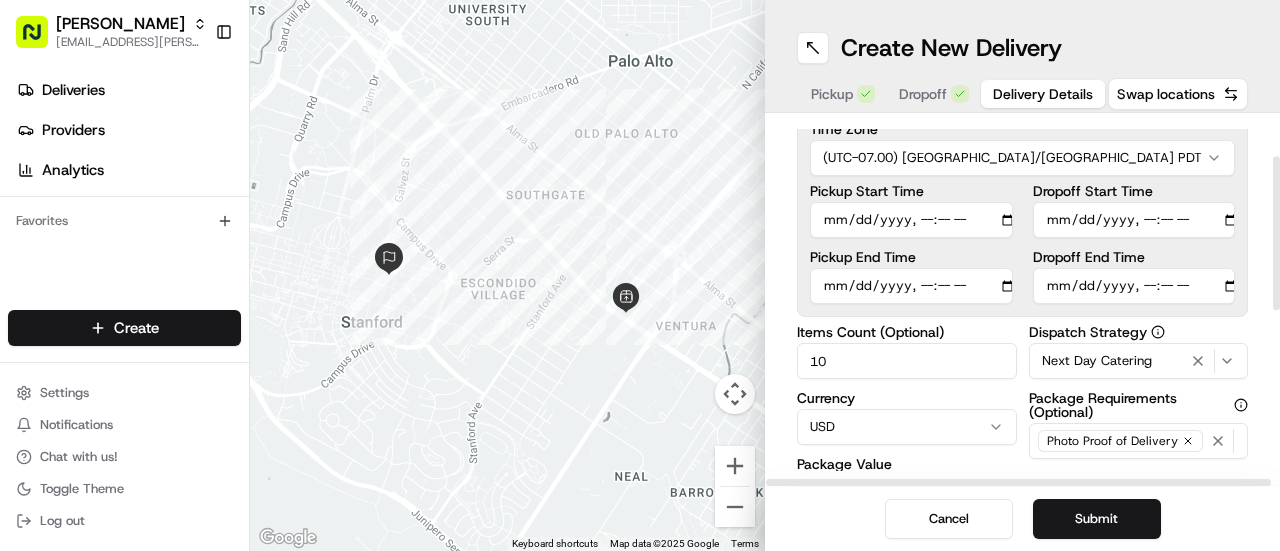 click at bounding box center (1276, 233) 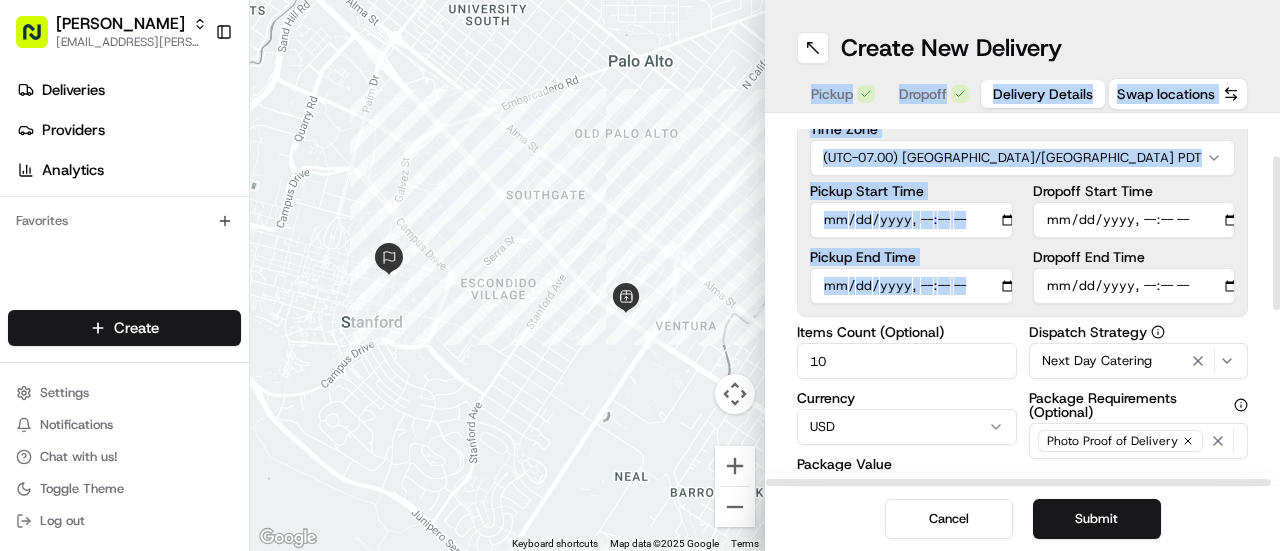 drag, startPoint x: 1247, startPoint y: 57, endPoint x: 1227, endPoint y: 217, distance: 161.24515 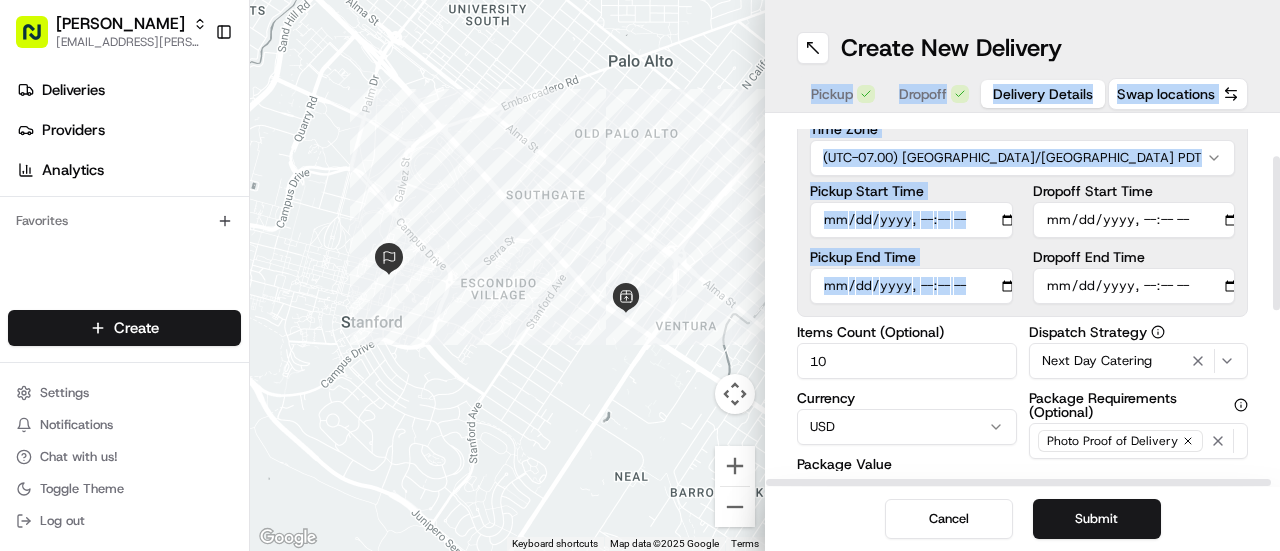 click on "Create New Delivery Pickup Dropoff Delivery Details Swap locations Delivery Details now scheduled Time Zone (UTC-07.00) [GEOGRAPHIC_DATA]/[GEOGRAPHIC_DATA] PDT Pickup Start Time Pickup End Time Dropoff Start Time Dropoff End Time Items Count (Optional) 10 Currency USD Package Value 144.70 Package Identifier (Optional) Description (Optional) Dispatch Strategy Next Day Catering  Package Requirements (Optional) Photo Proof of Delivery Minimum Vehicle Size (Optional) Any Driver Tip (Optional) 28.75 $ 5 $ 10 $ 15 $ 30 $ 50 Package Items ( 0 ) Total Package Dimensions (Optional) Advanced (Optional) Cancel Submit" at bounding box center [1022, 275] 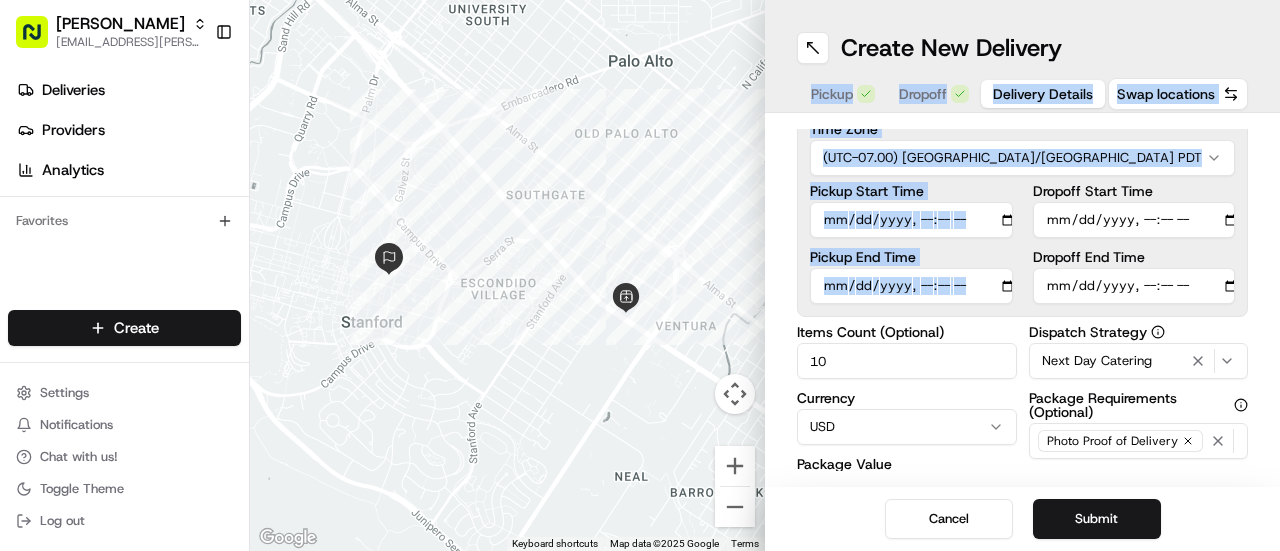 type on "[DATE]T11:25" 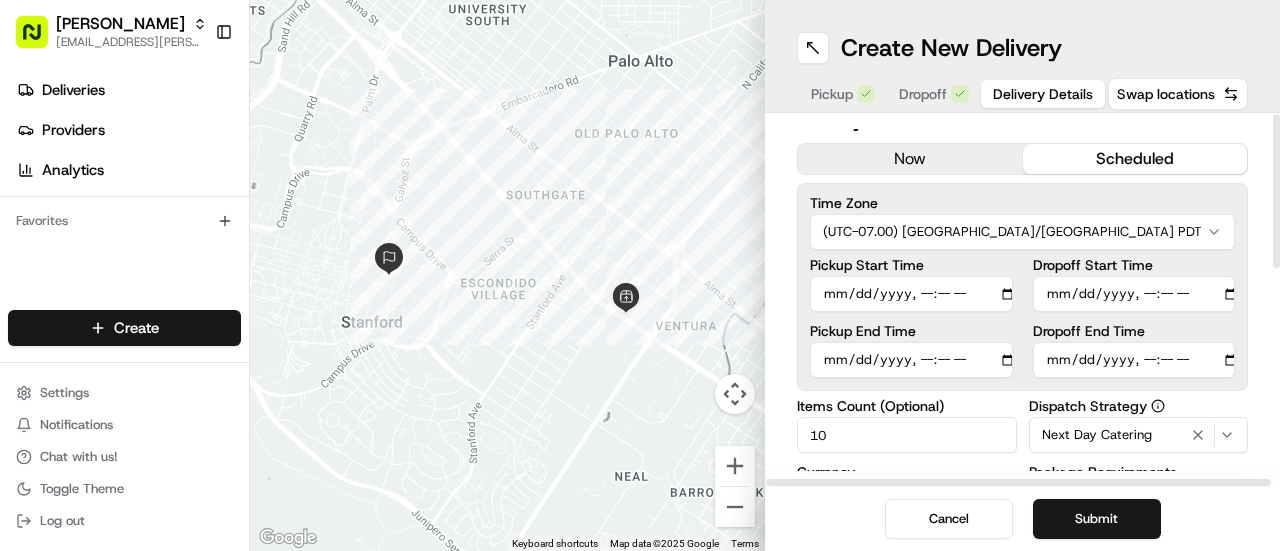 scroll, scrollTop: 0, scrollLeft: 0, axis: both 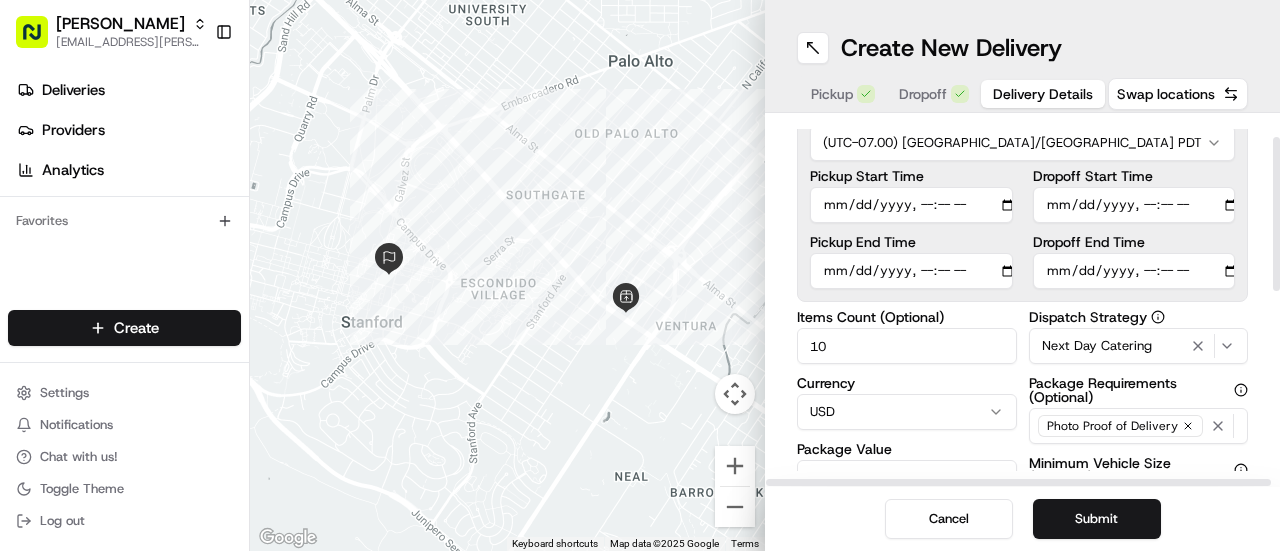 click at bounding box center [1276, 214] 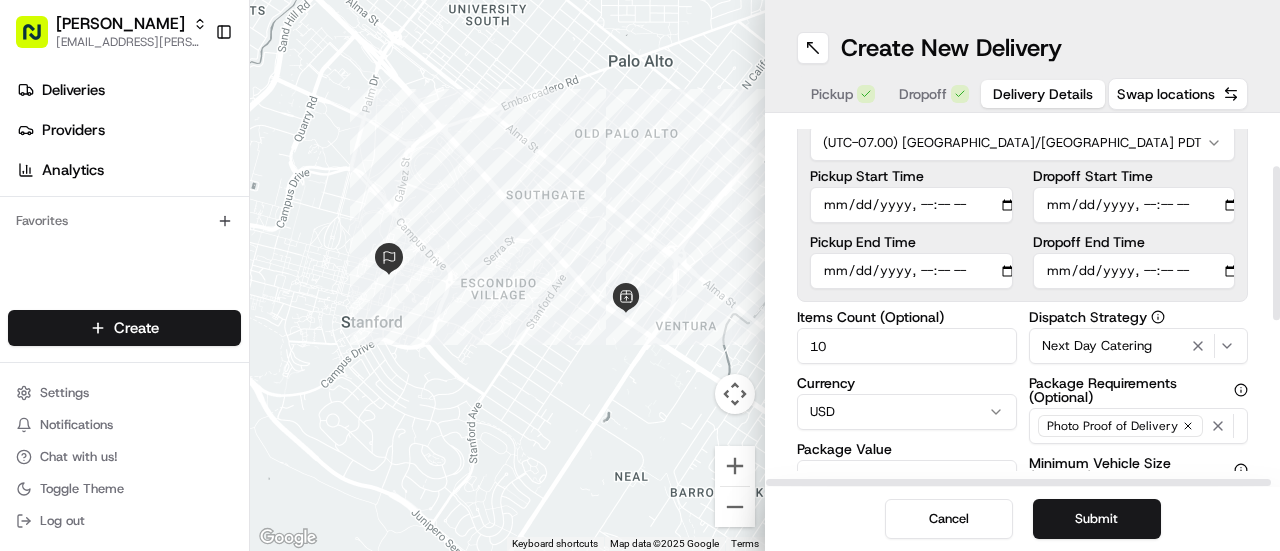 scroll, scrollTop: 118, scrollLeft: 0, axis: vertical 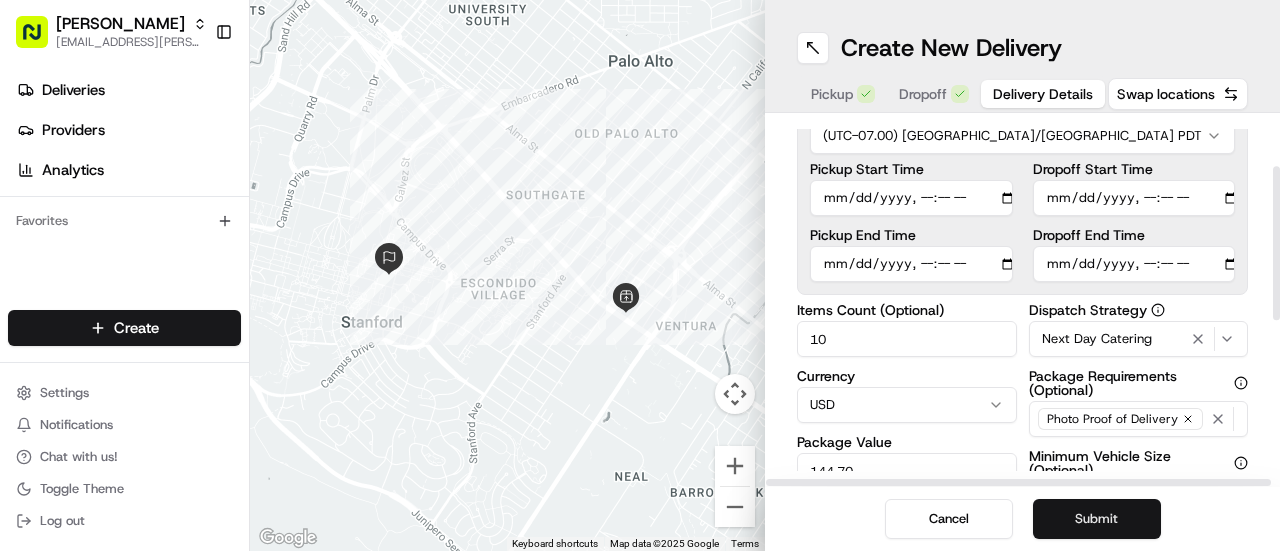 click on "Submit" at bounding box center [1097, 519] 